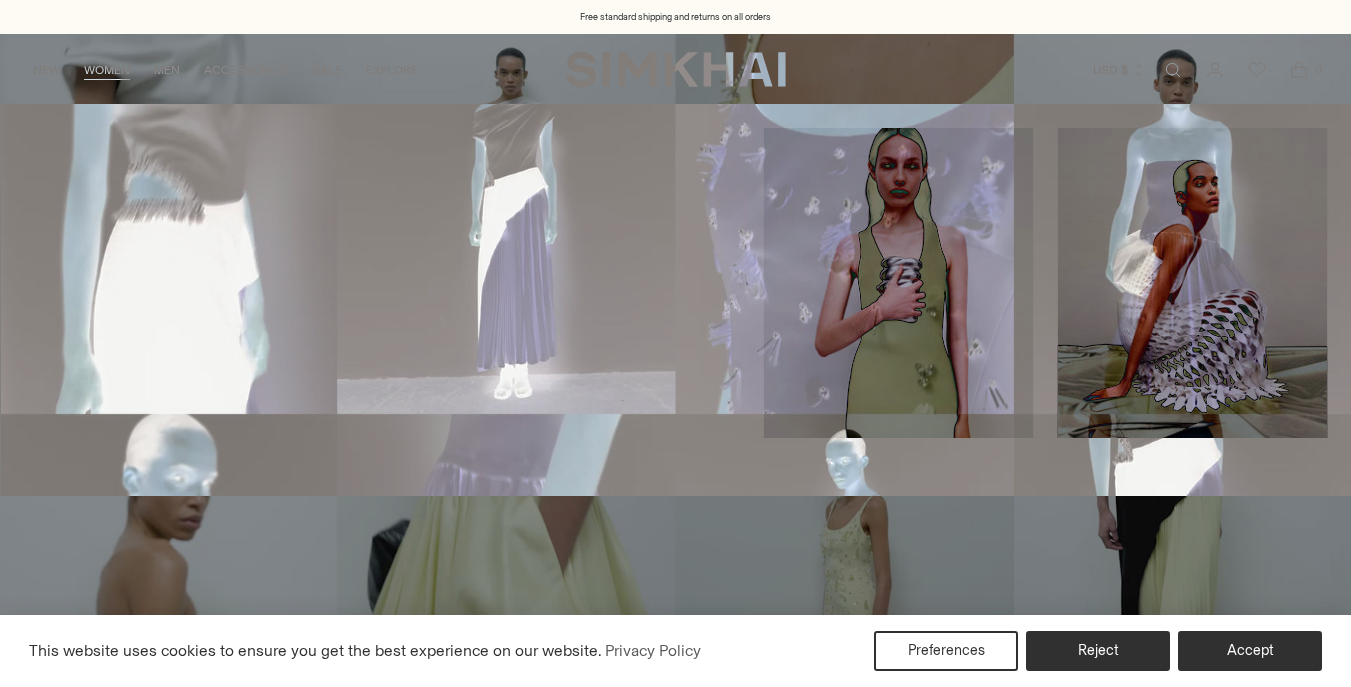 scroll, scrollTop: 0, scrollLeft: 0, axis: both 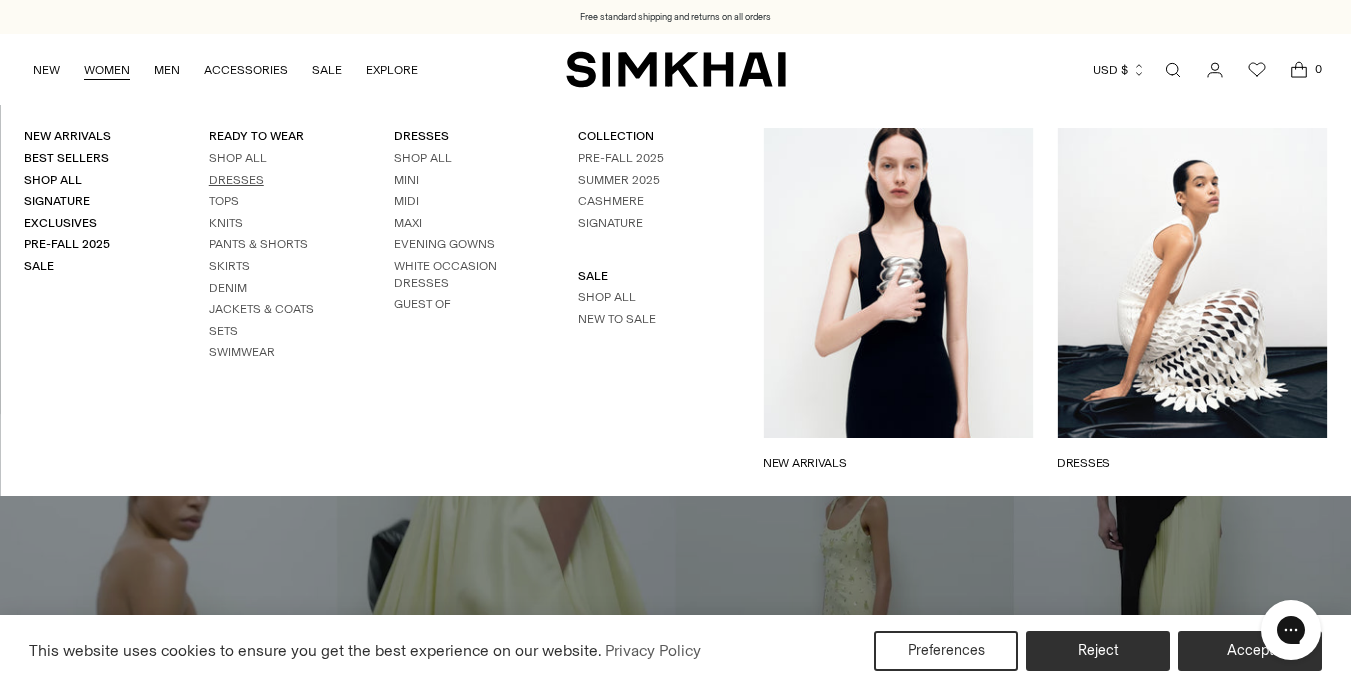 click on "Dresses" at bounding box center [236, 180] 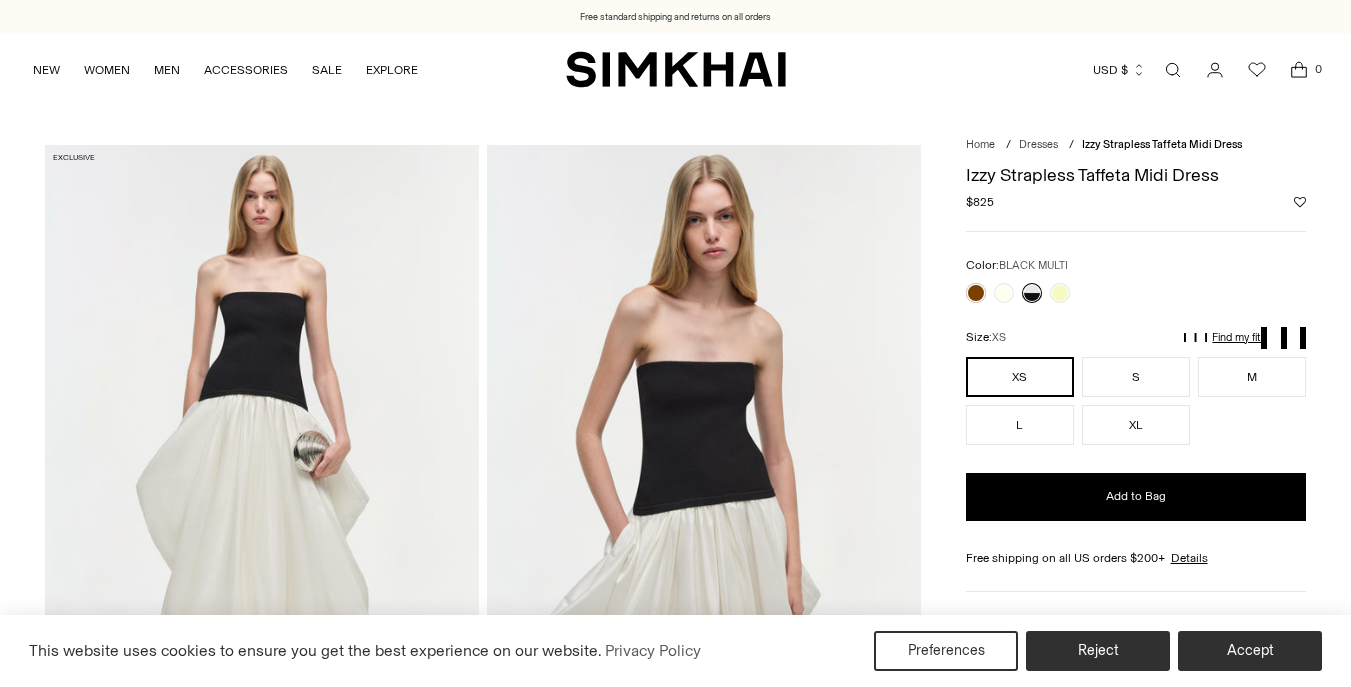 scroll, scrollTop: 0, scrollLeft: 0, axis: both 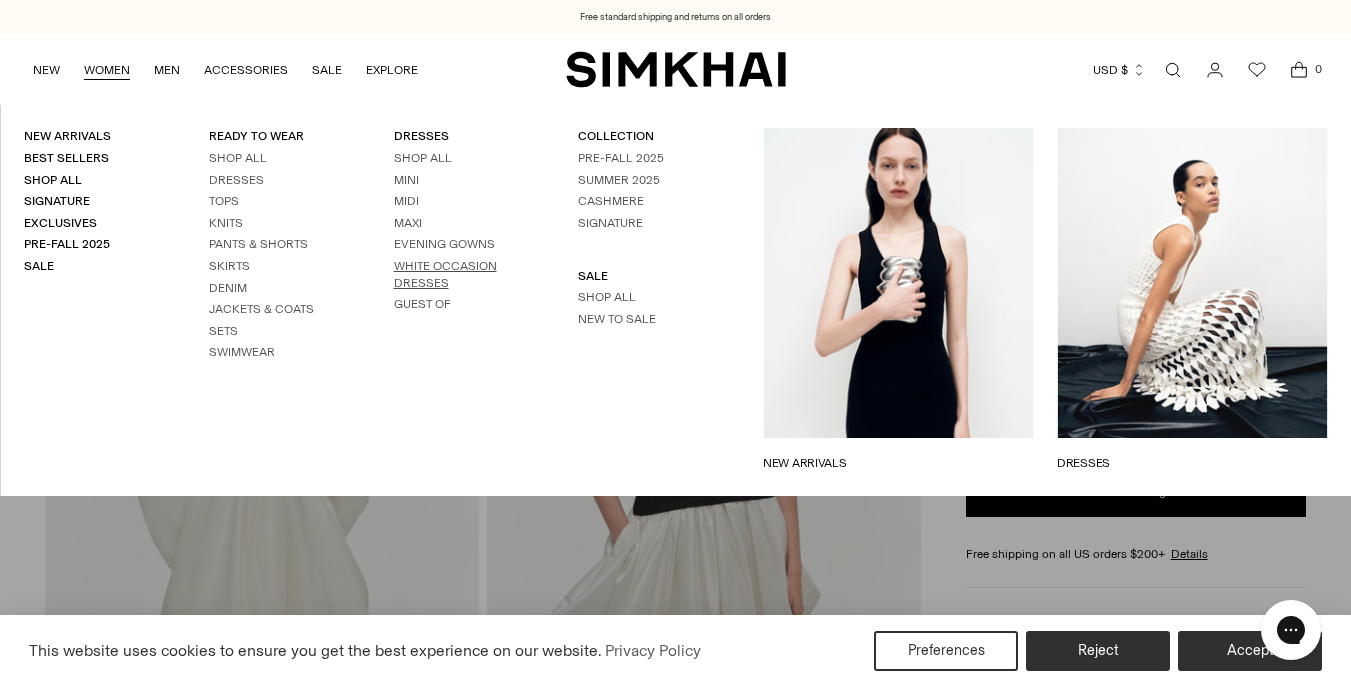 click on "White Occasion Dresses" at bounding box center (445, 274) 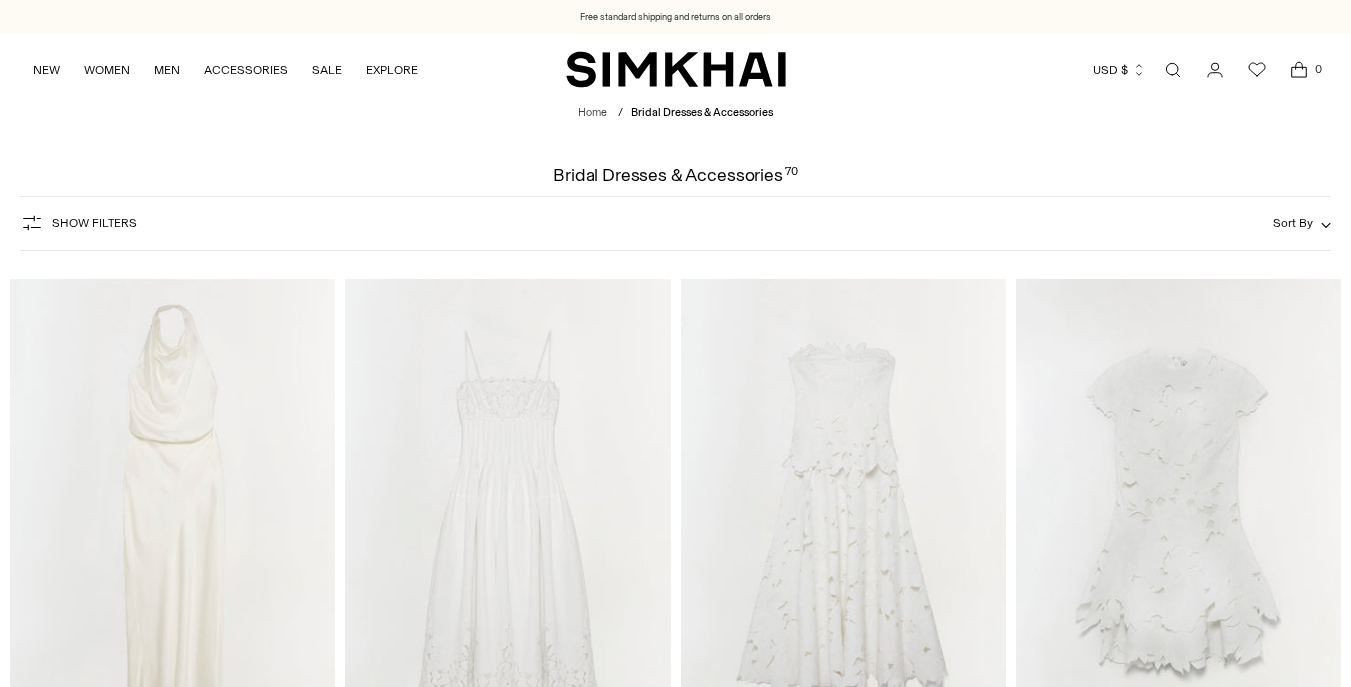 click at bounding box center (0, 0) 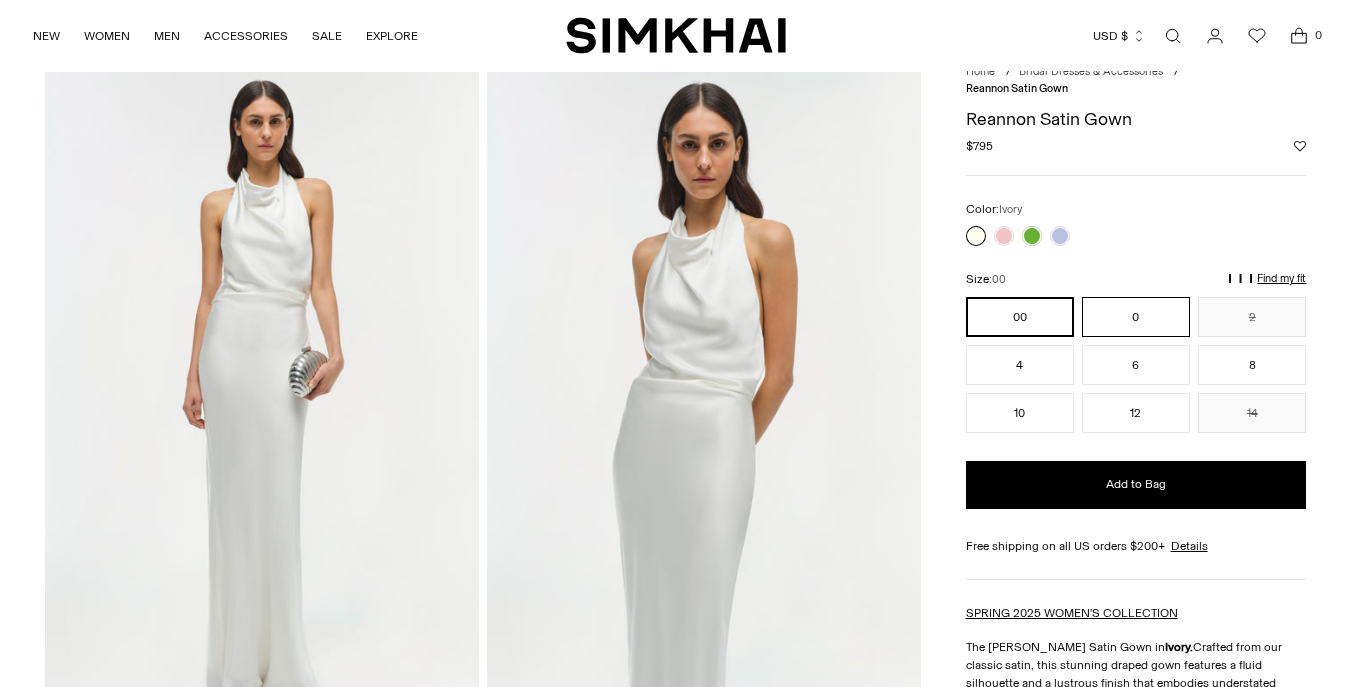 click on "0" at bounding box center (1136, 317) 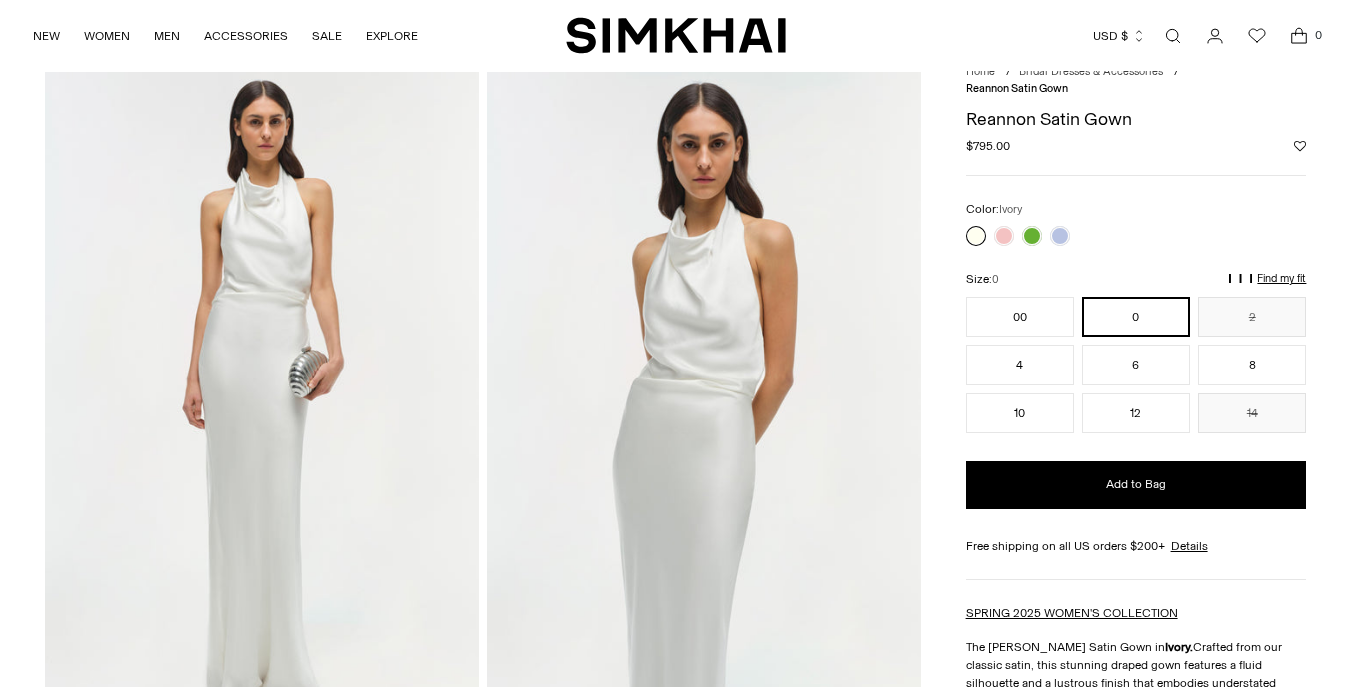 scroll, scrollTop: 73, scrollLeft: 0, axis: vertical 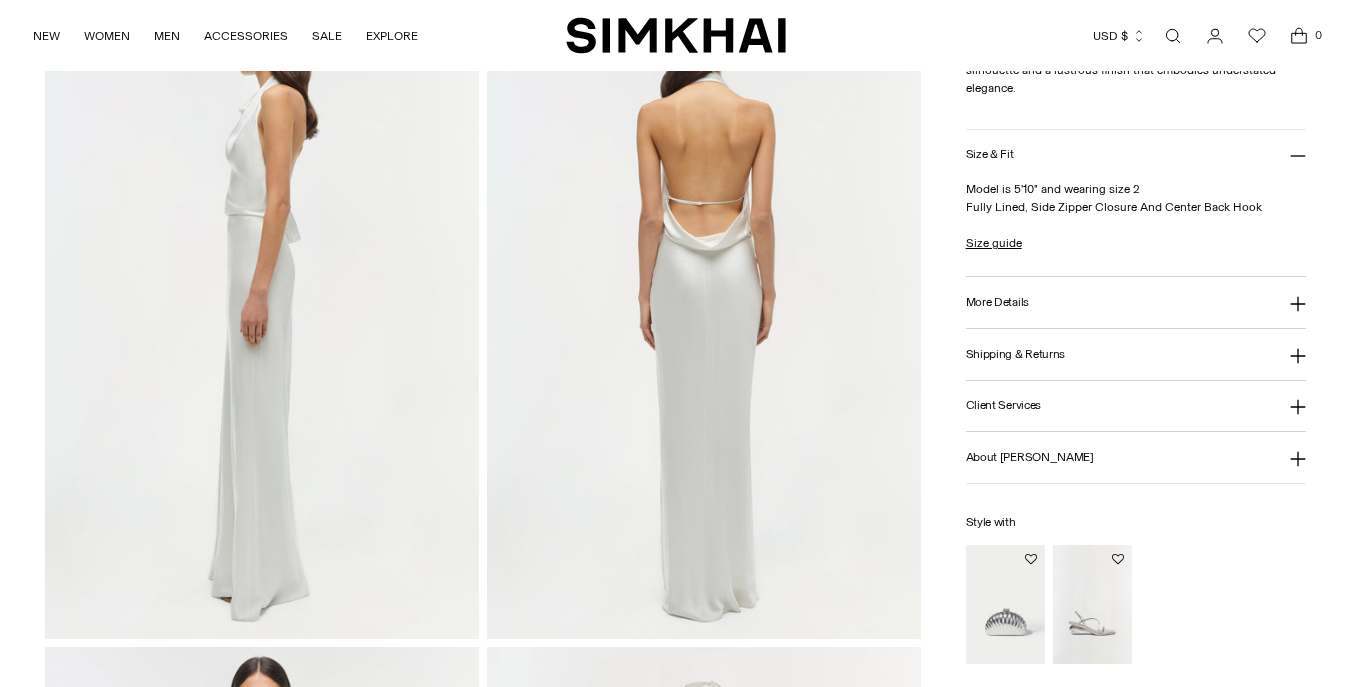 click on "More Details" at bounding box center [1136, 303] 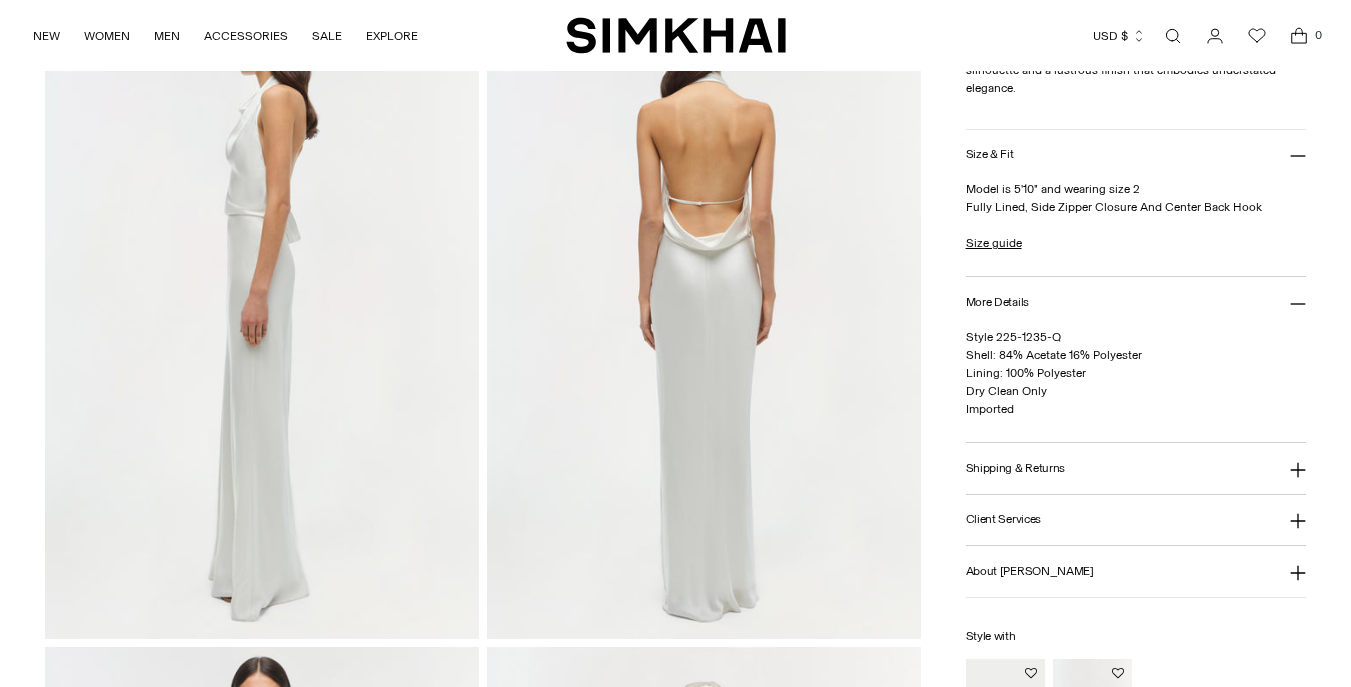 click on "More Details" at bounding box center (1136, 303) 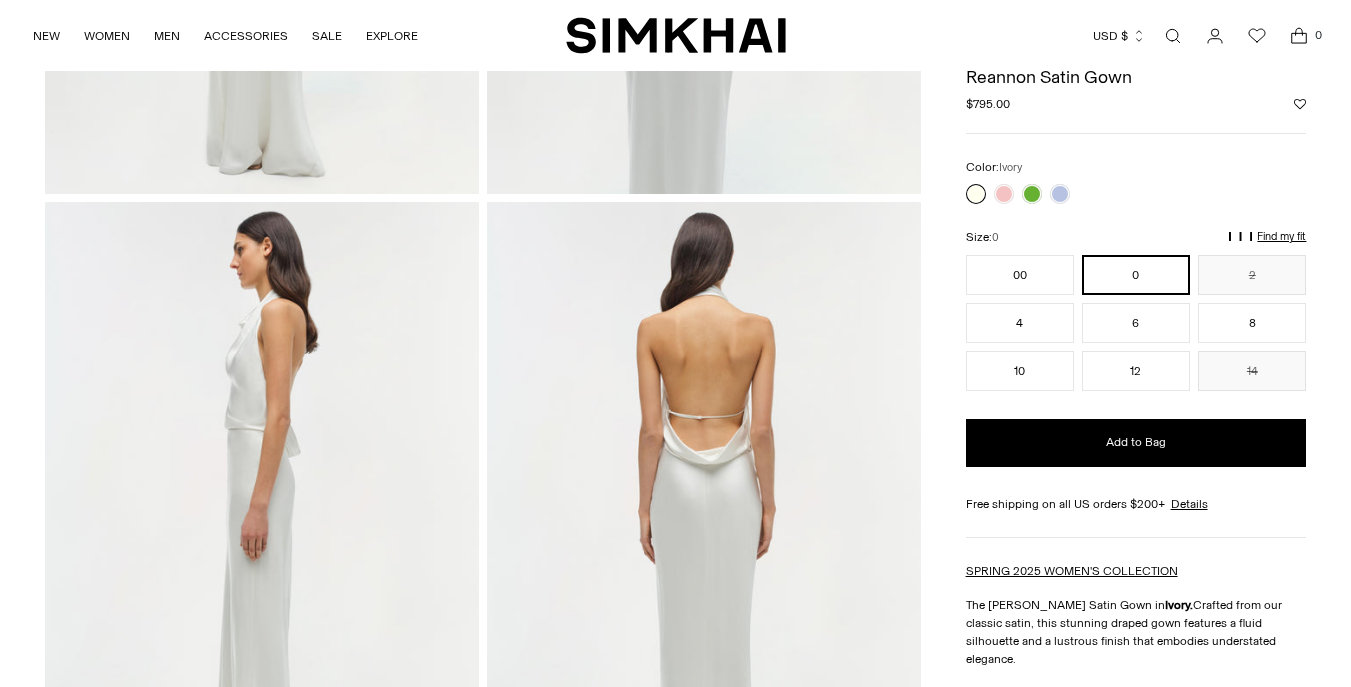 scroll, scrollTop: 0, scrollLeft: 0, axis: both 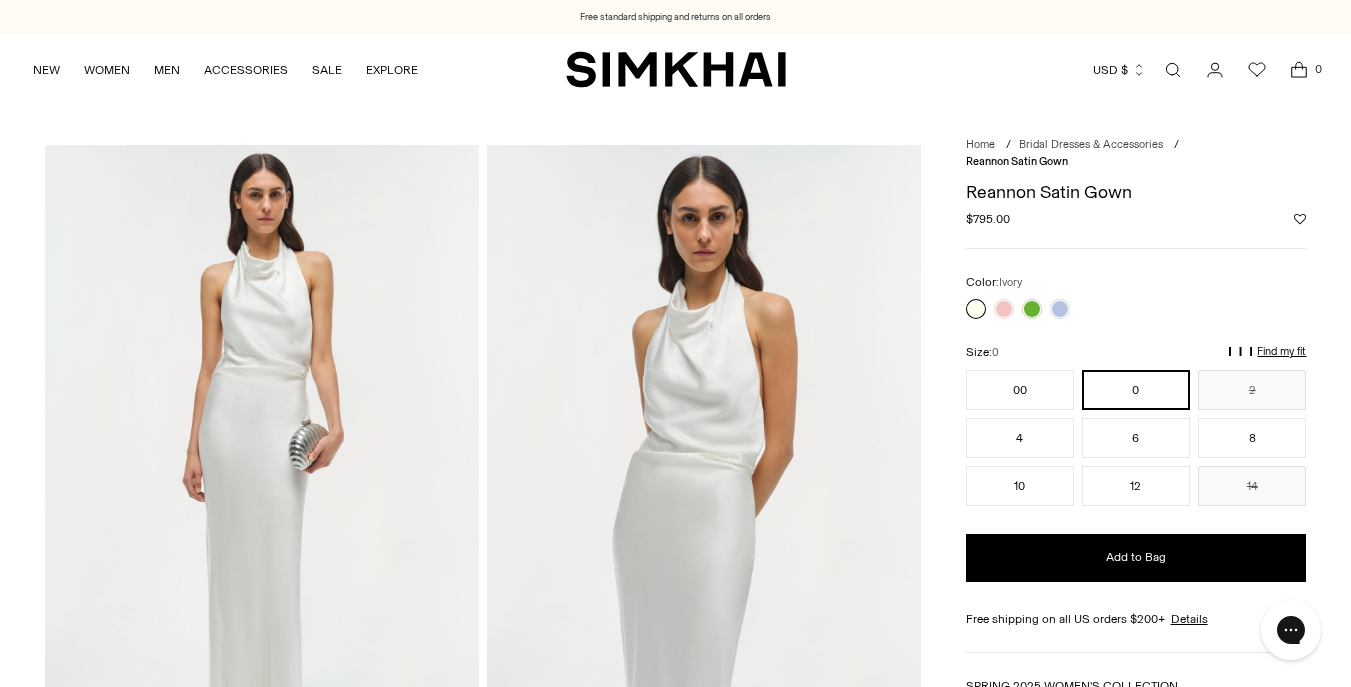 click on "Find my fit" at bounding box center [1068, 361] 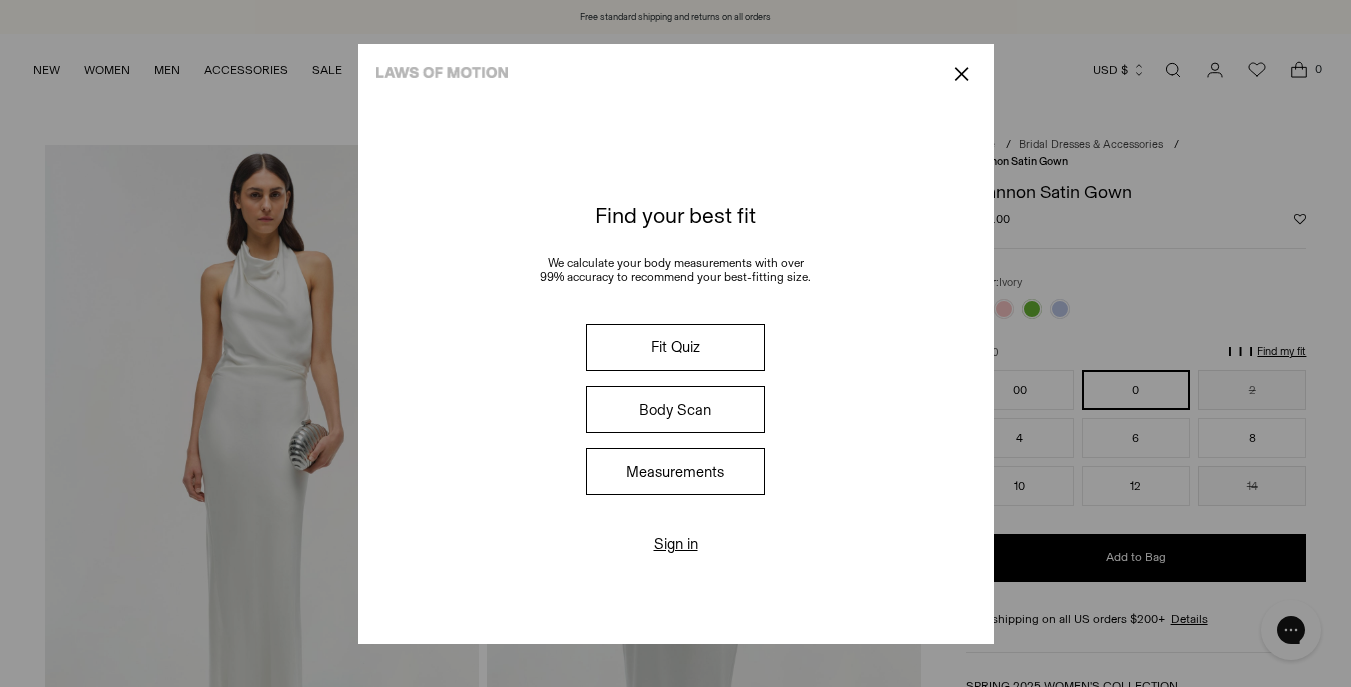 click on "Fit Quiz" at bounding box center (675, 347) 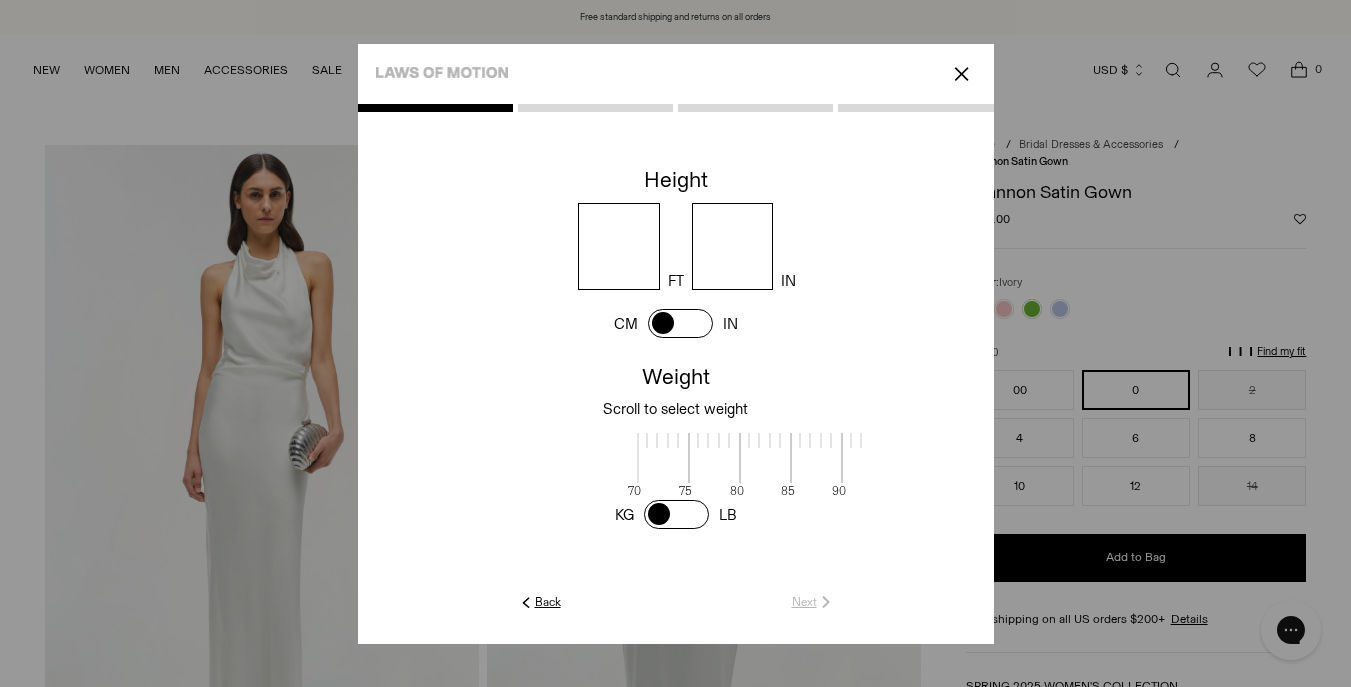 scroll, scrollTop: 2, scrollLeft: 650, axis: both 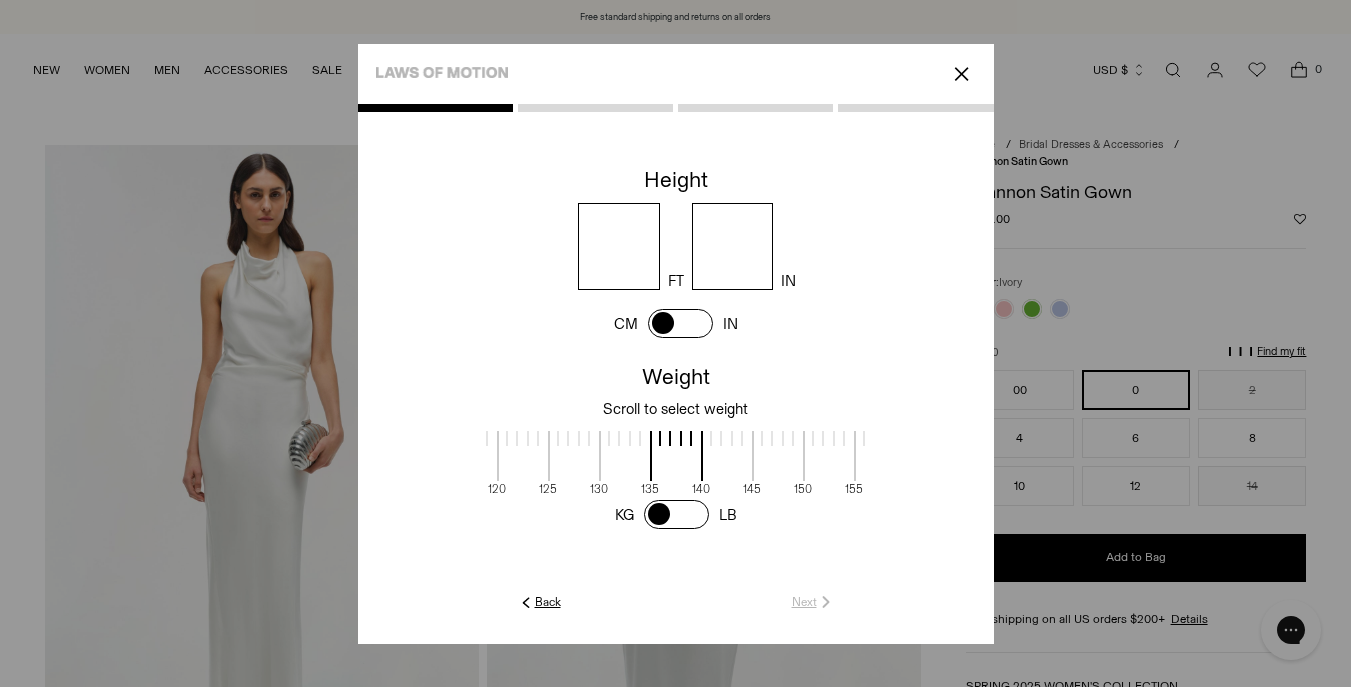 click at bounding box center (619, 246) 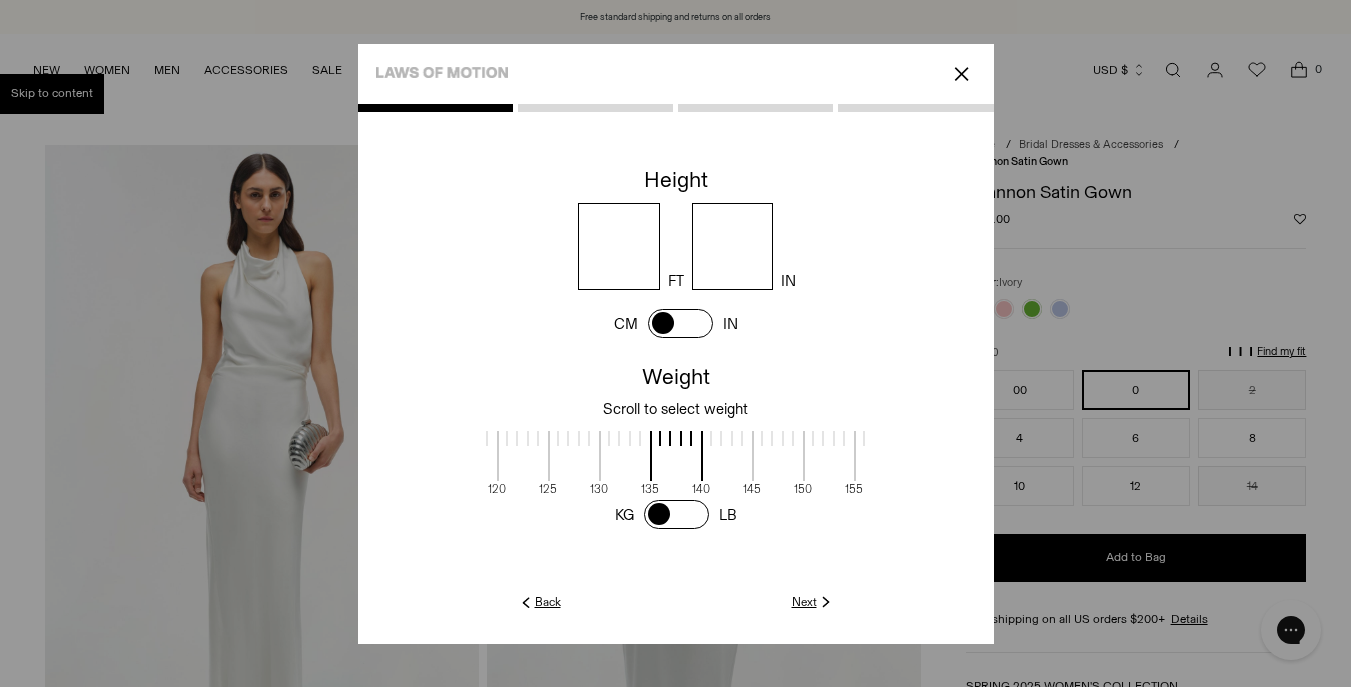 type on "*" 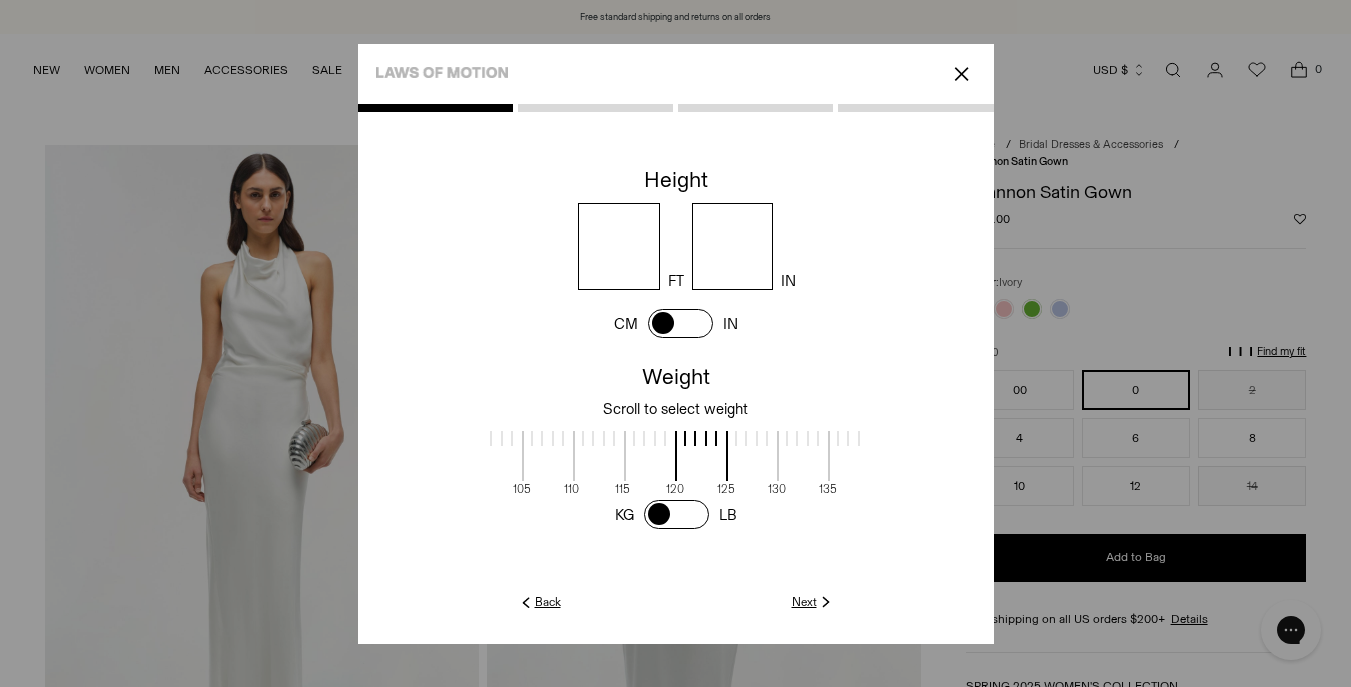 drag, startPoint x: 684, startPoint y: 433, endPoint x: 863, endPoint y: 460, distance: 181.02486 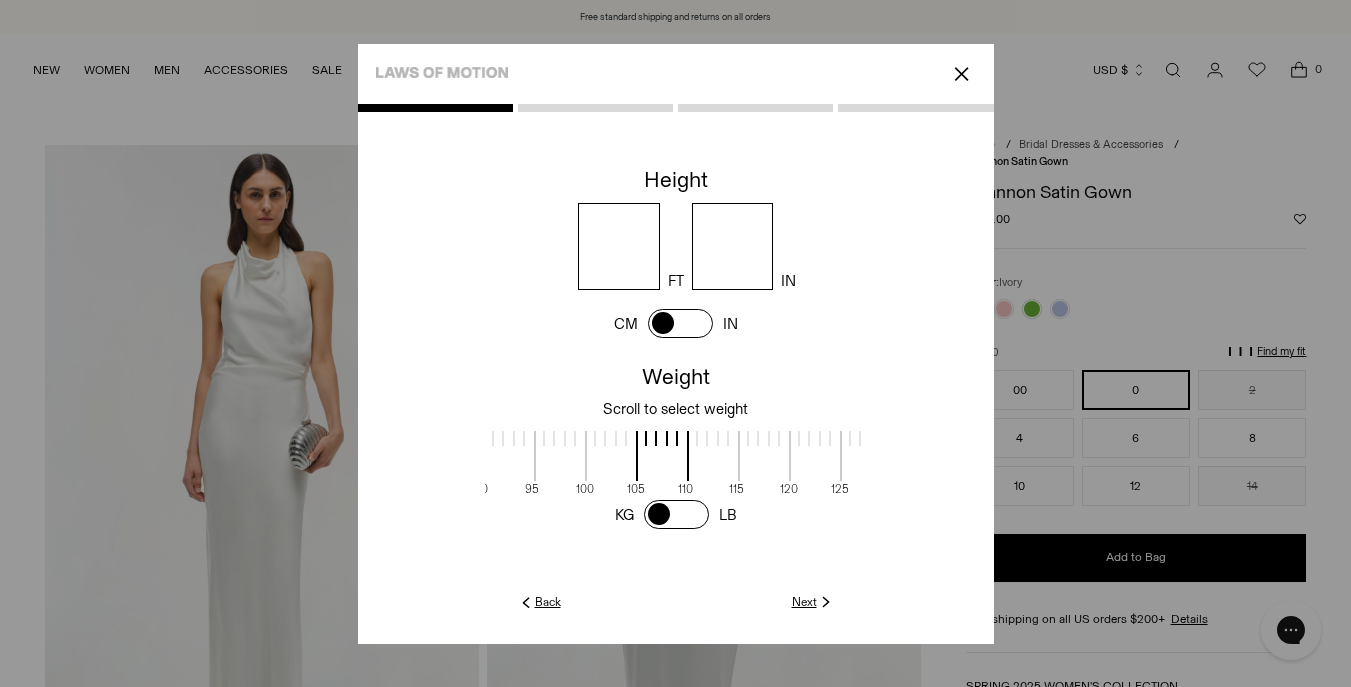 drag, startPoint x: 595, startPoint y: 424, endPoint x: 702, endPoint y: 437, distance: 107.78683 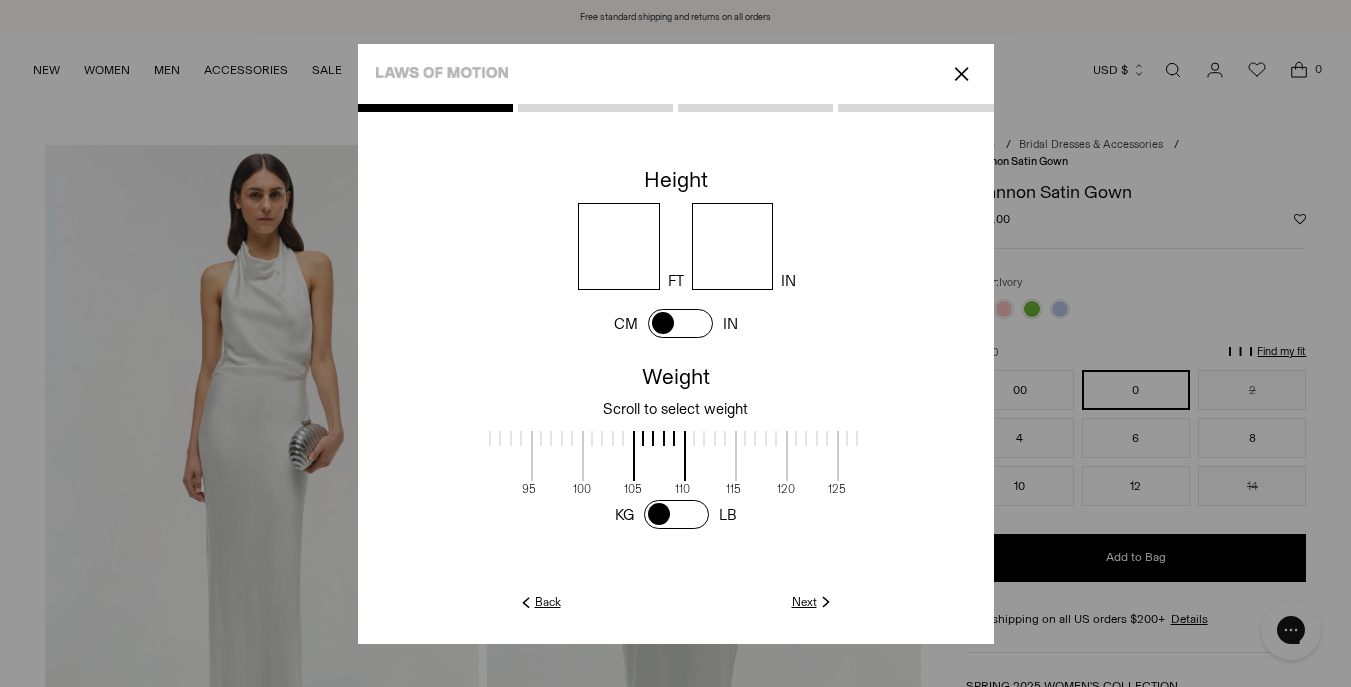 click at bounding box center (659, 456) 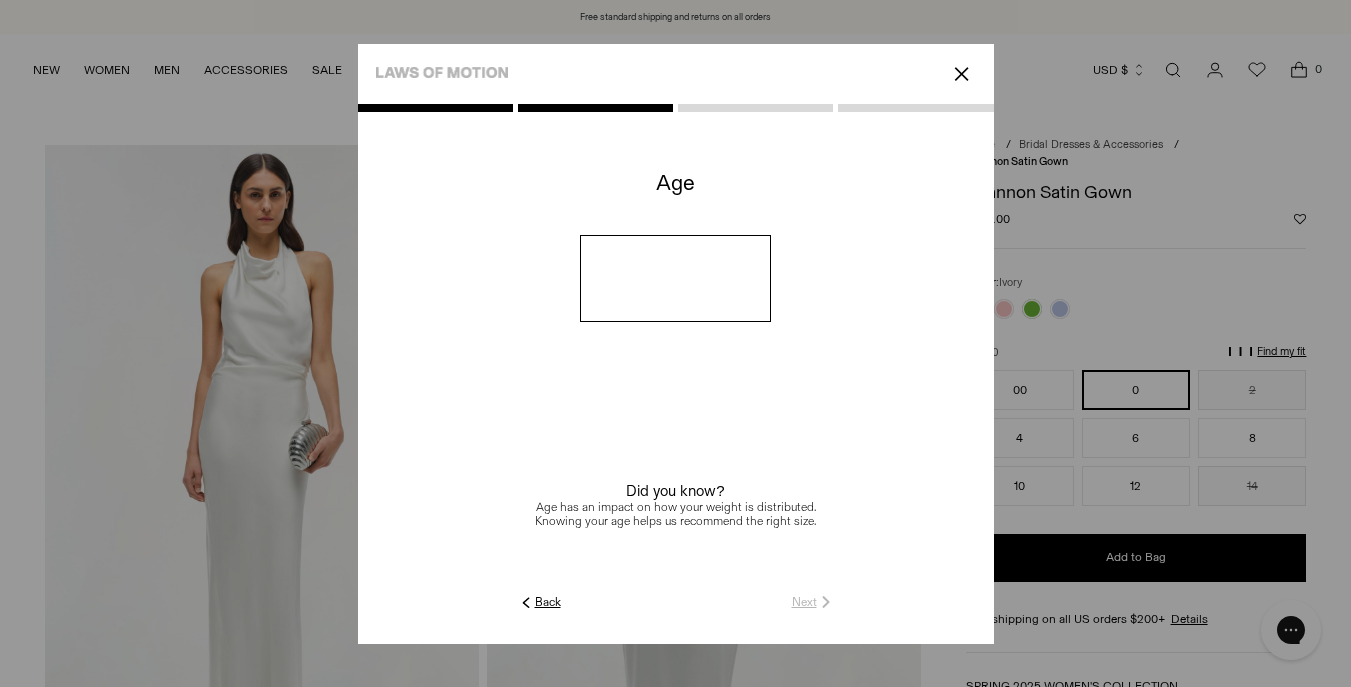 click at bounding box center [675, 278] 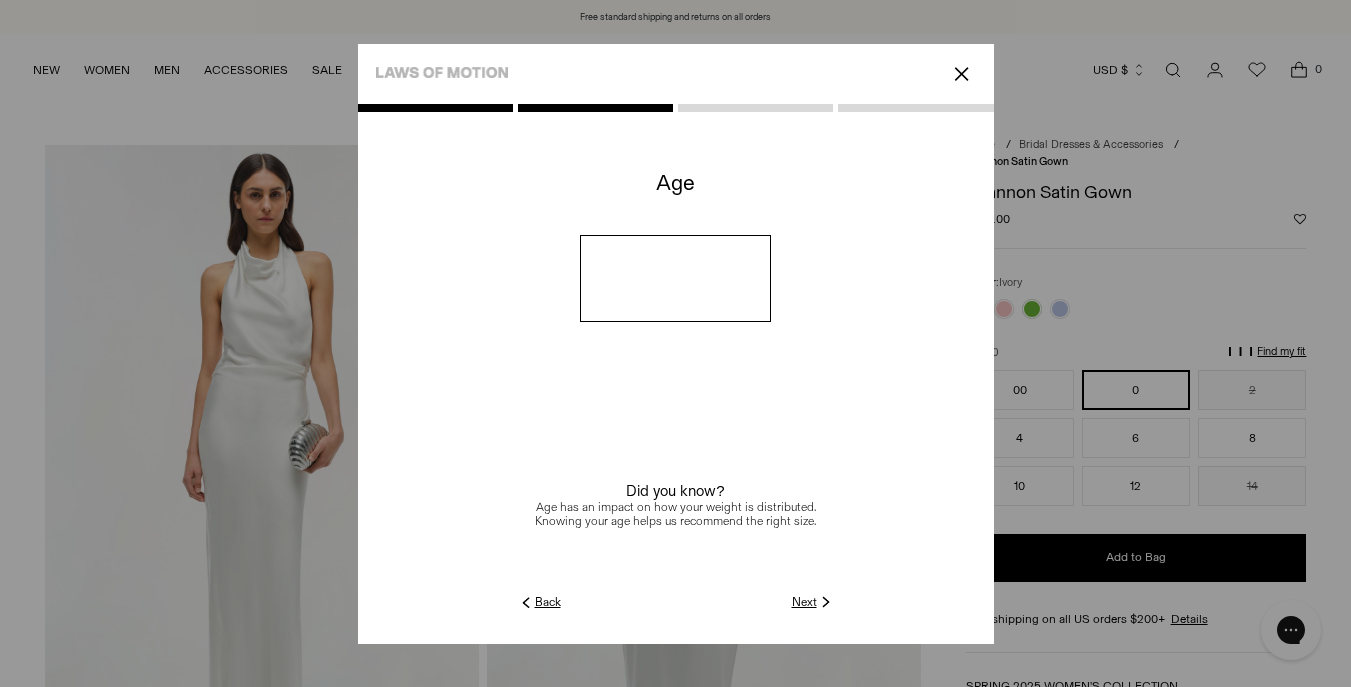type on "**" 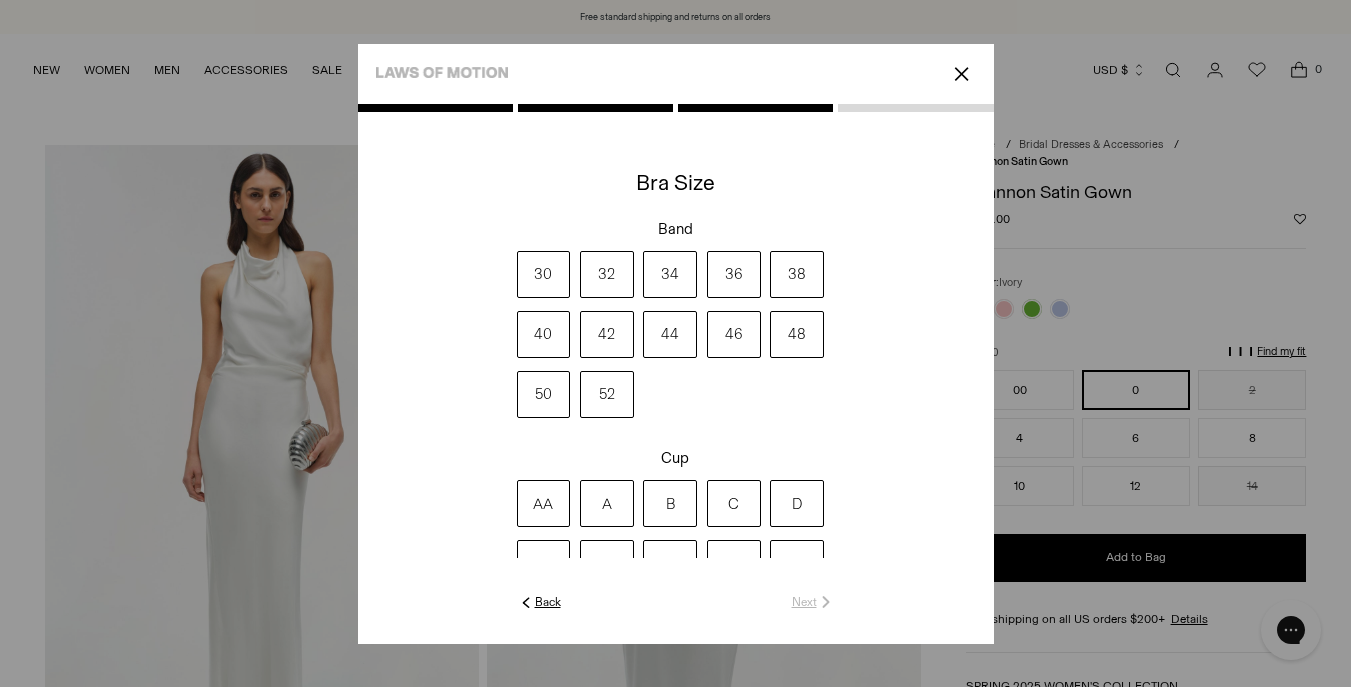 click on "32" at bounding box center (607, 274) 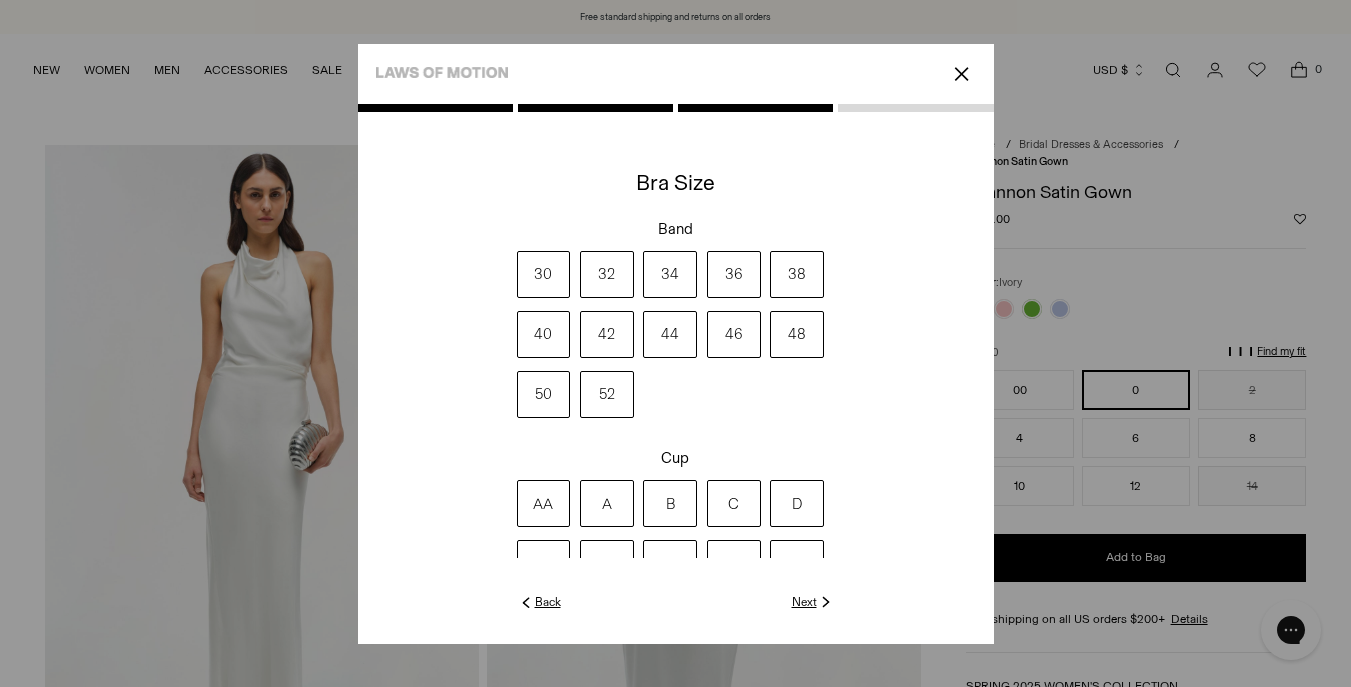 click at bounding box center (676, 374) 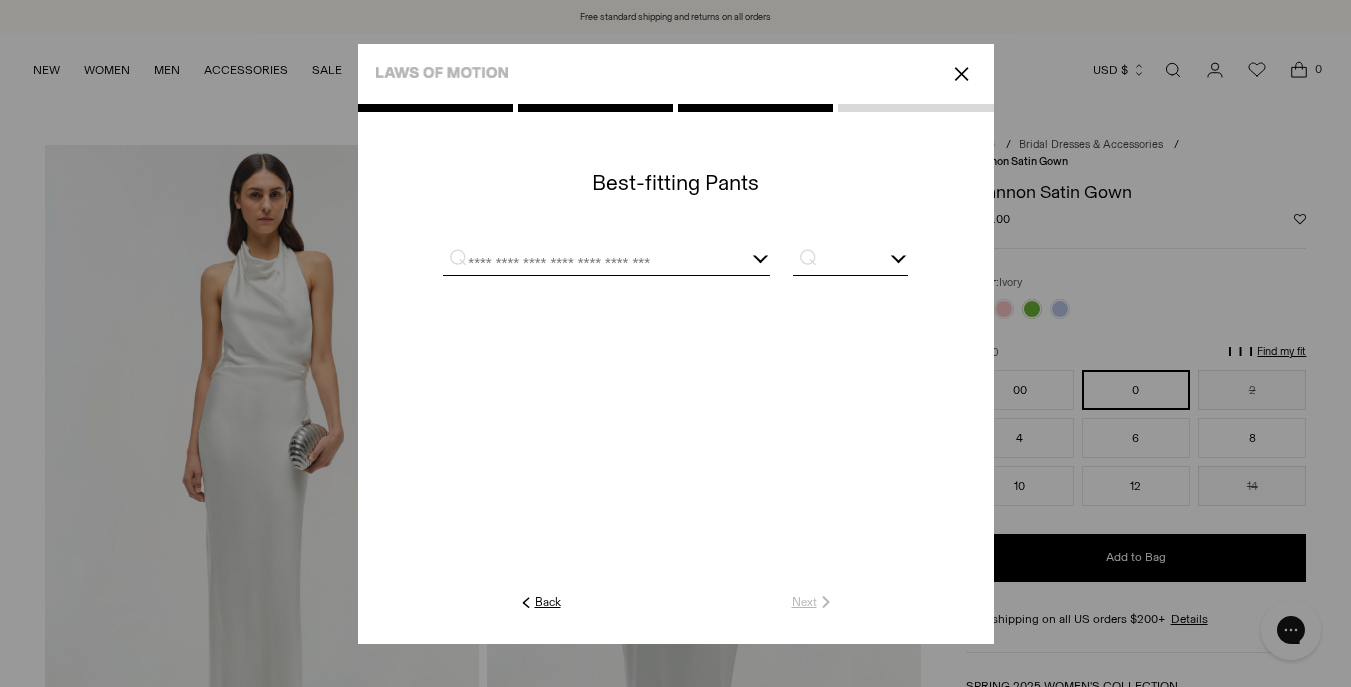 click at bounding box center [582, 262] 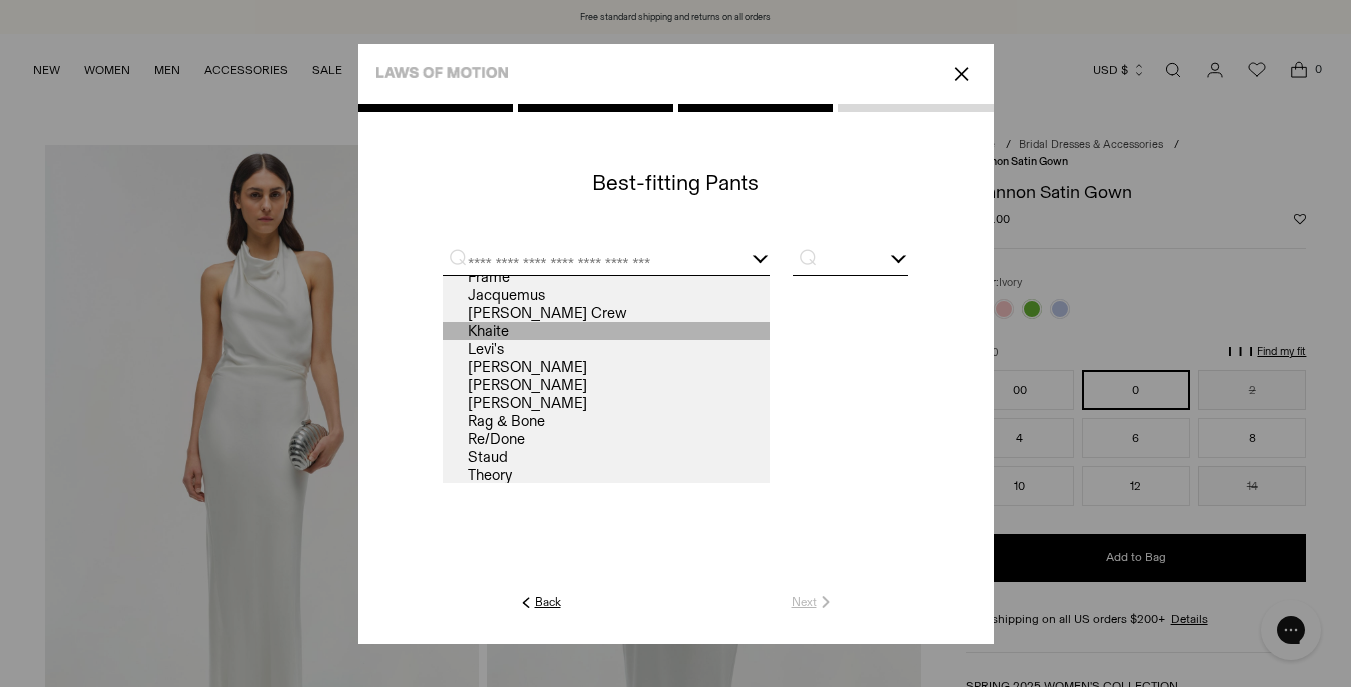 scroll, scrollTop: 0, scrollLeft: 0, axis: both 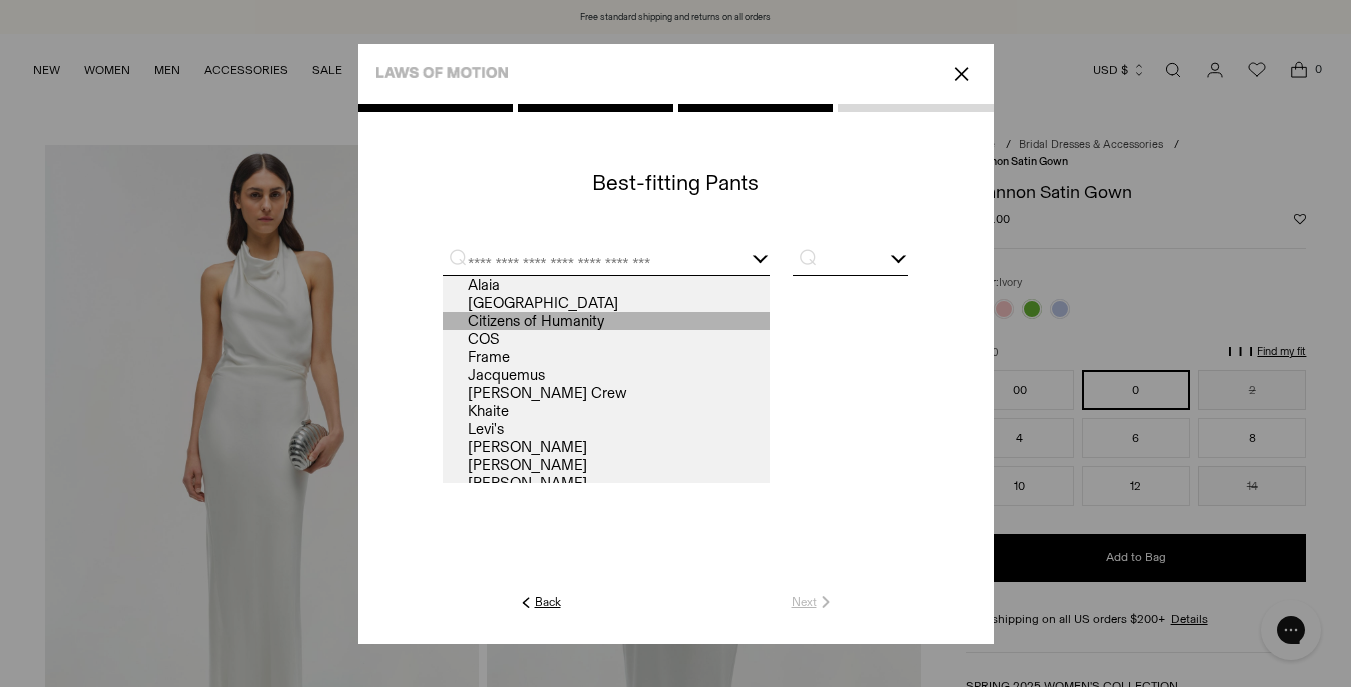 click on "Citizens of Humanity" at bounding box center [606, 321] 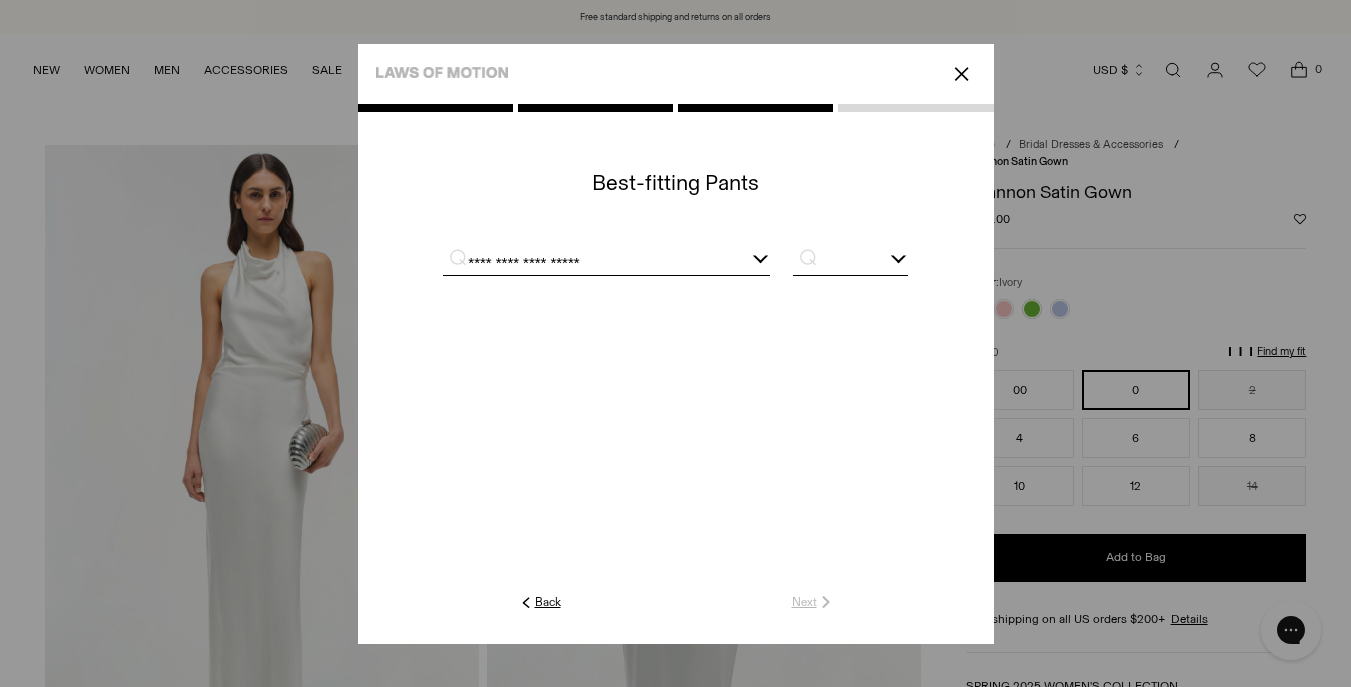 click on "⌕" at bounding box center [803, 257] 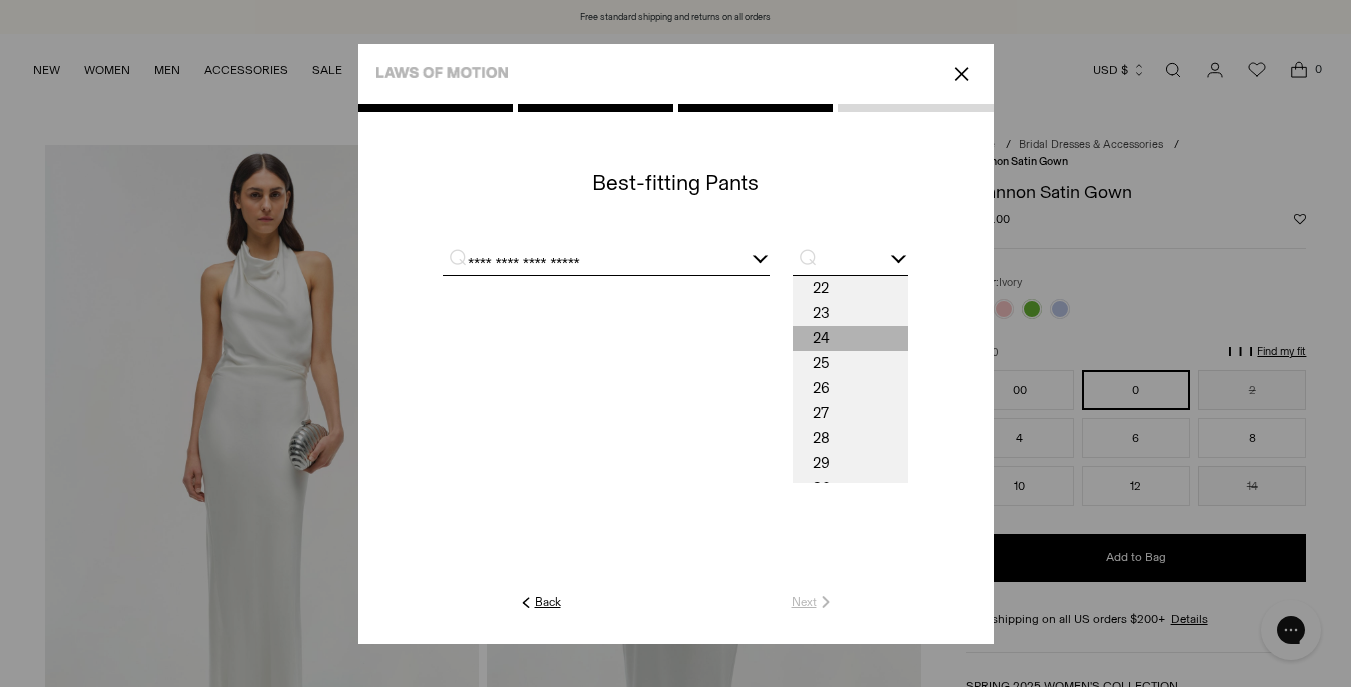 click on "24" at bounding box center [850, 338] 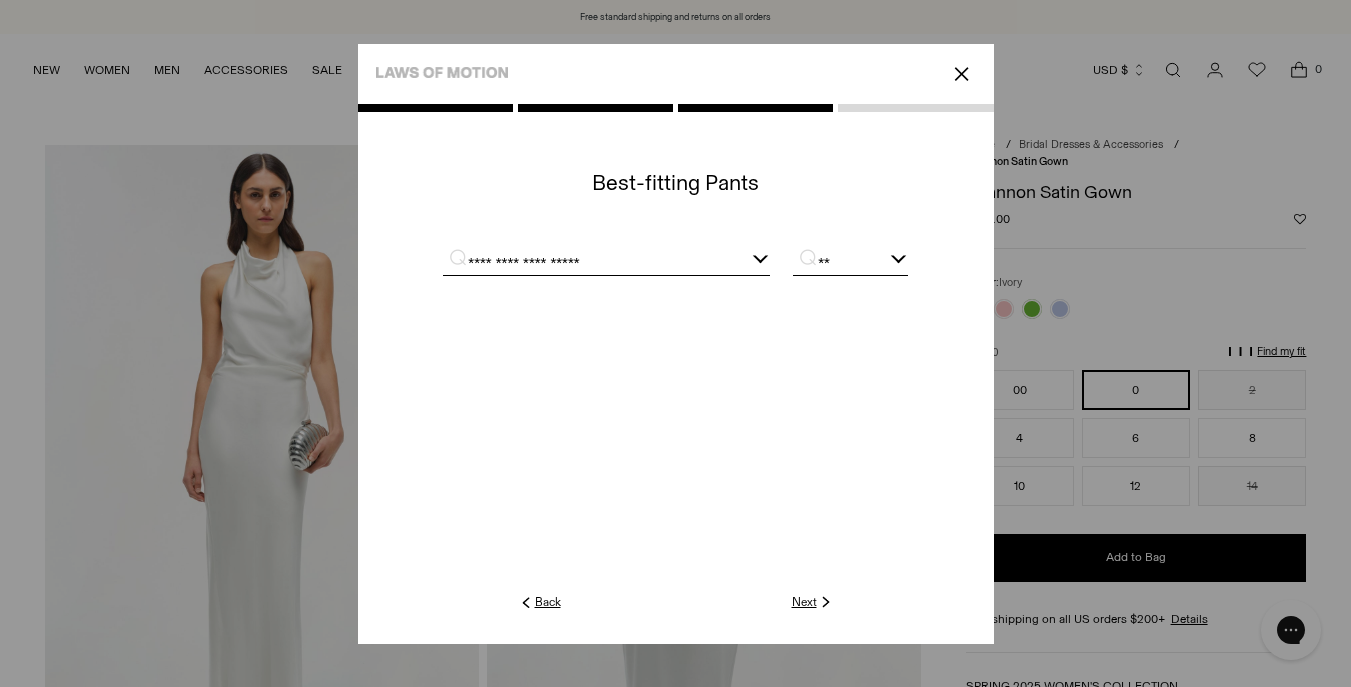 click on "Next" 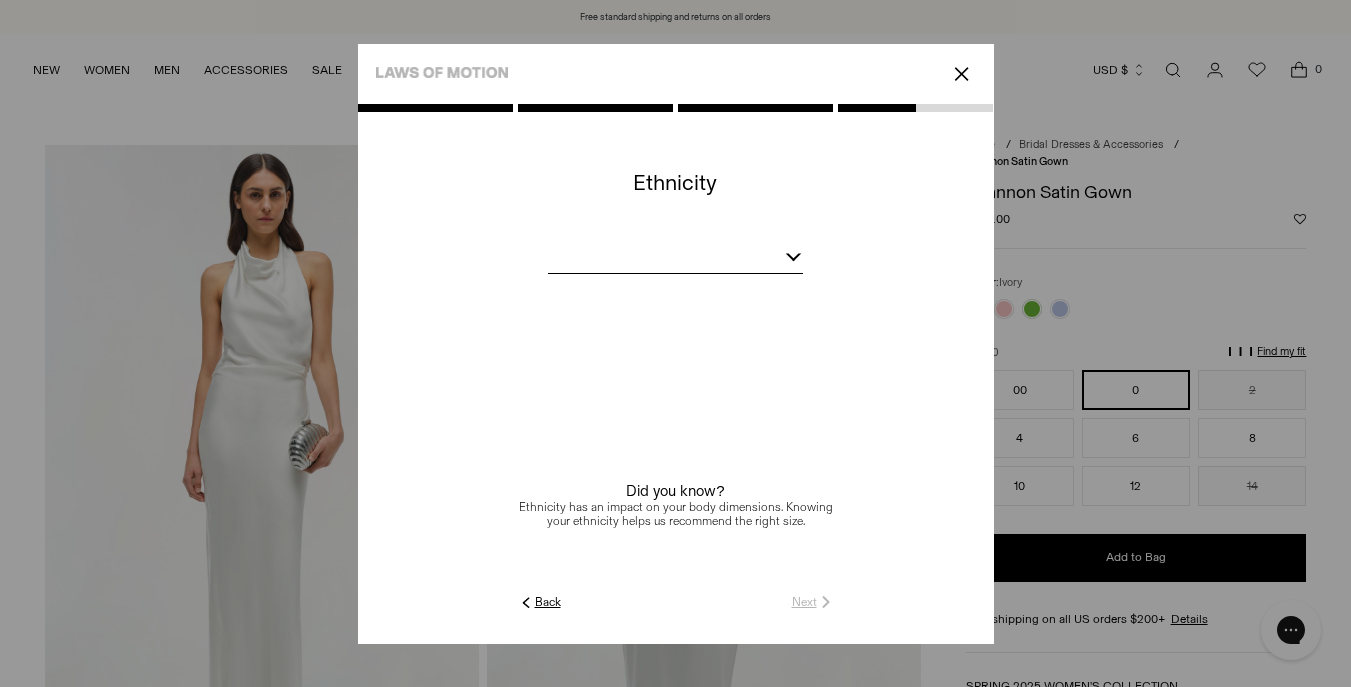 click at bounding box center (675, 260) 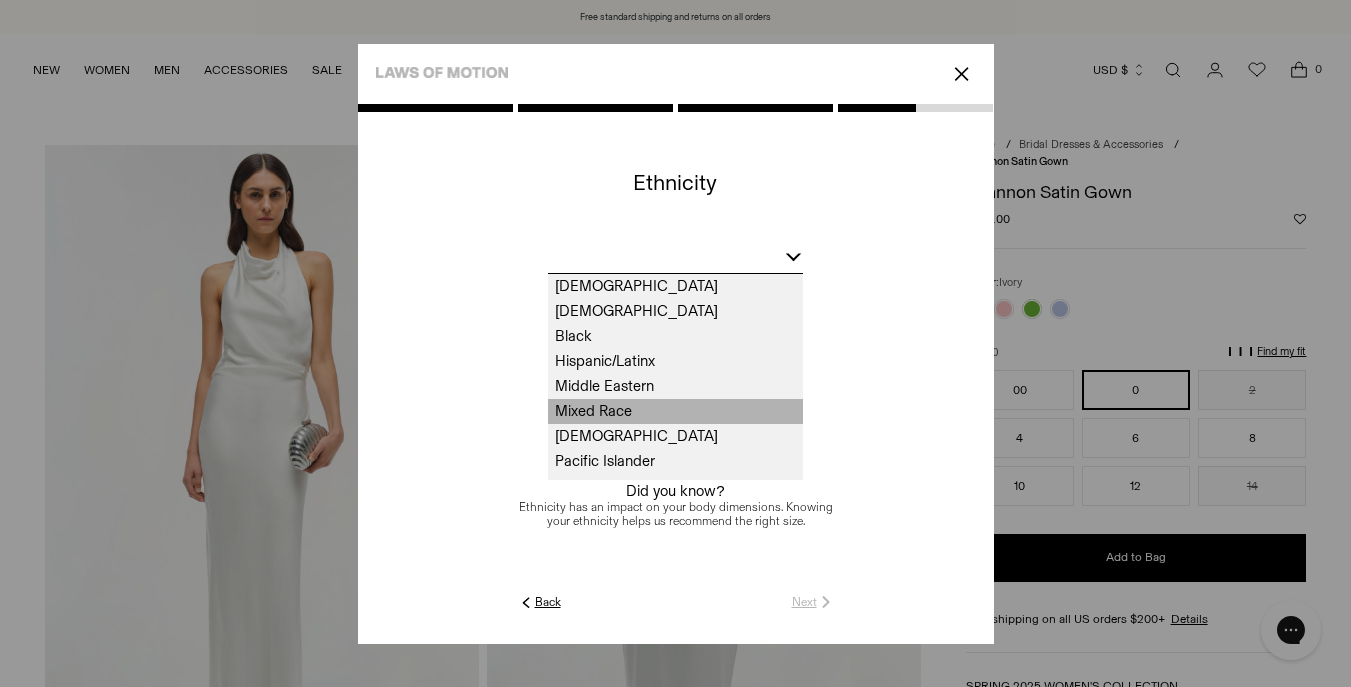 scroll, scrollTop: 43, scrollLeft: 0, axis: vertical 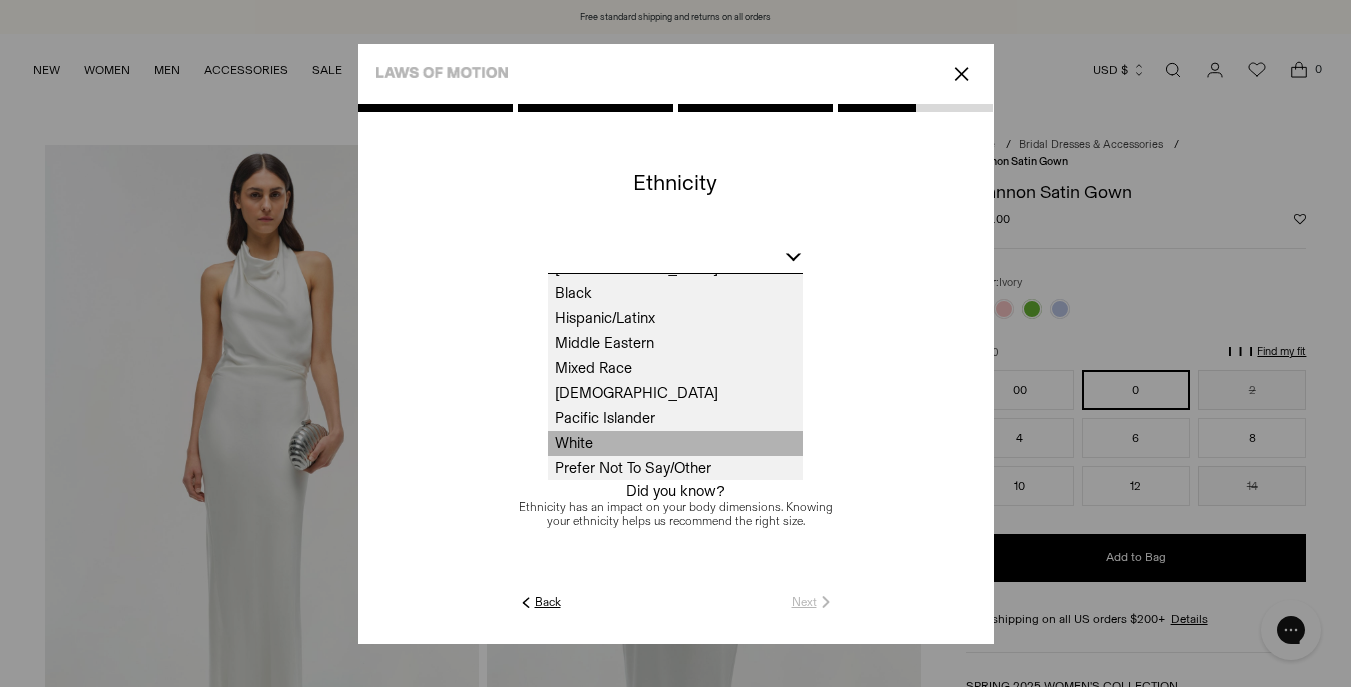 click on "White" at bounding box center (675, 443) 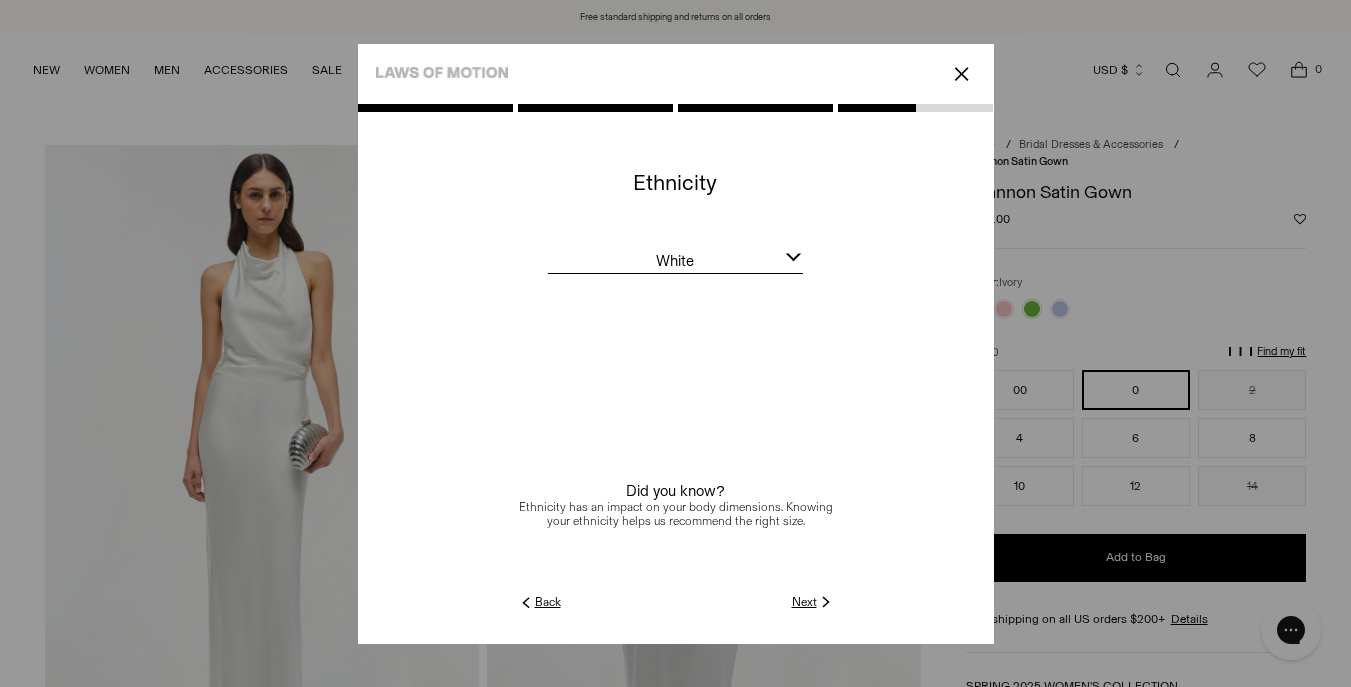 click on "Next" 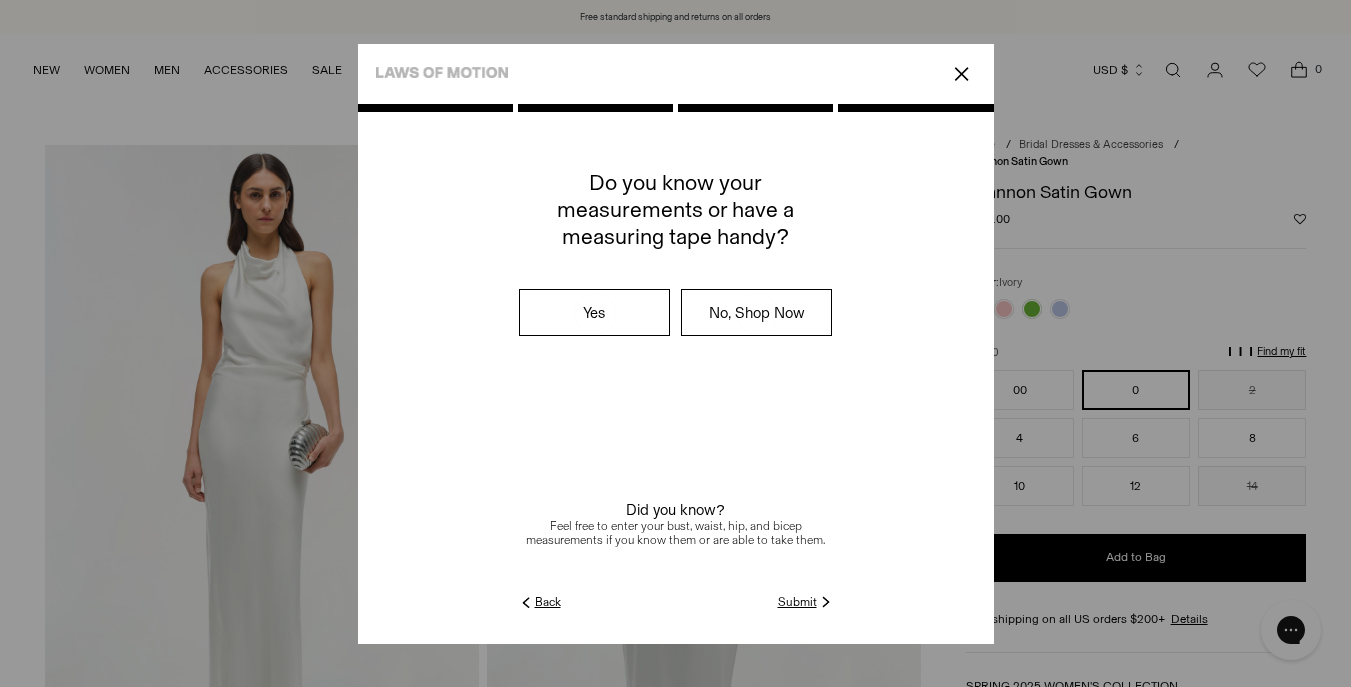 click on "Submit" 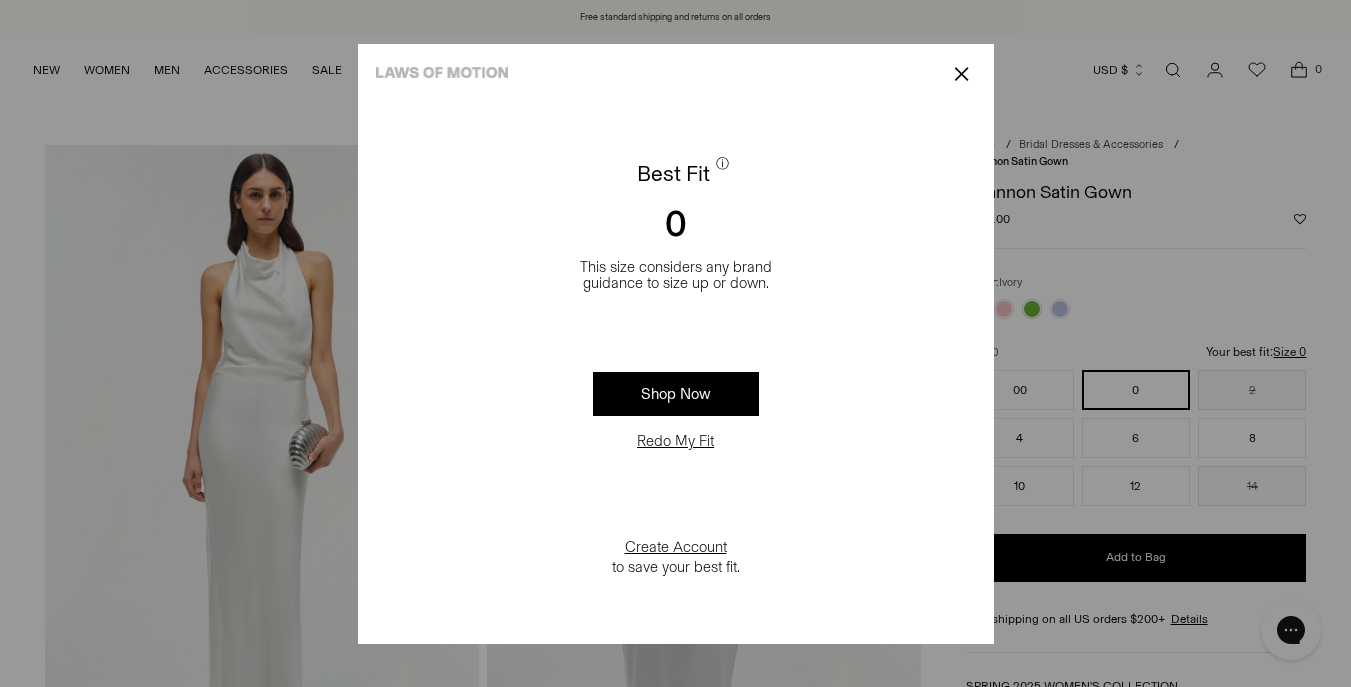 click on "✕" at bounding box center (961, 74) 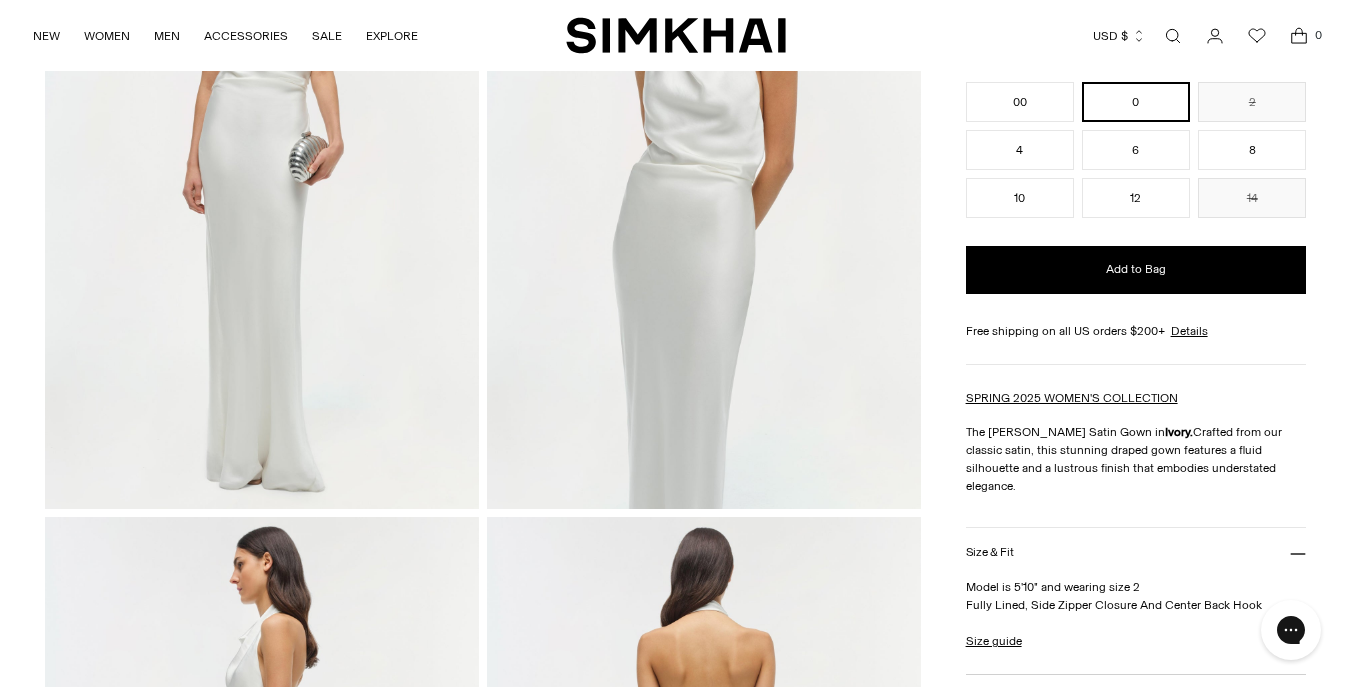 scroll, scrollTop: 0, scrollLeft: 0, axis: both 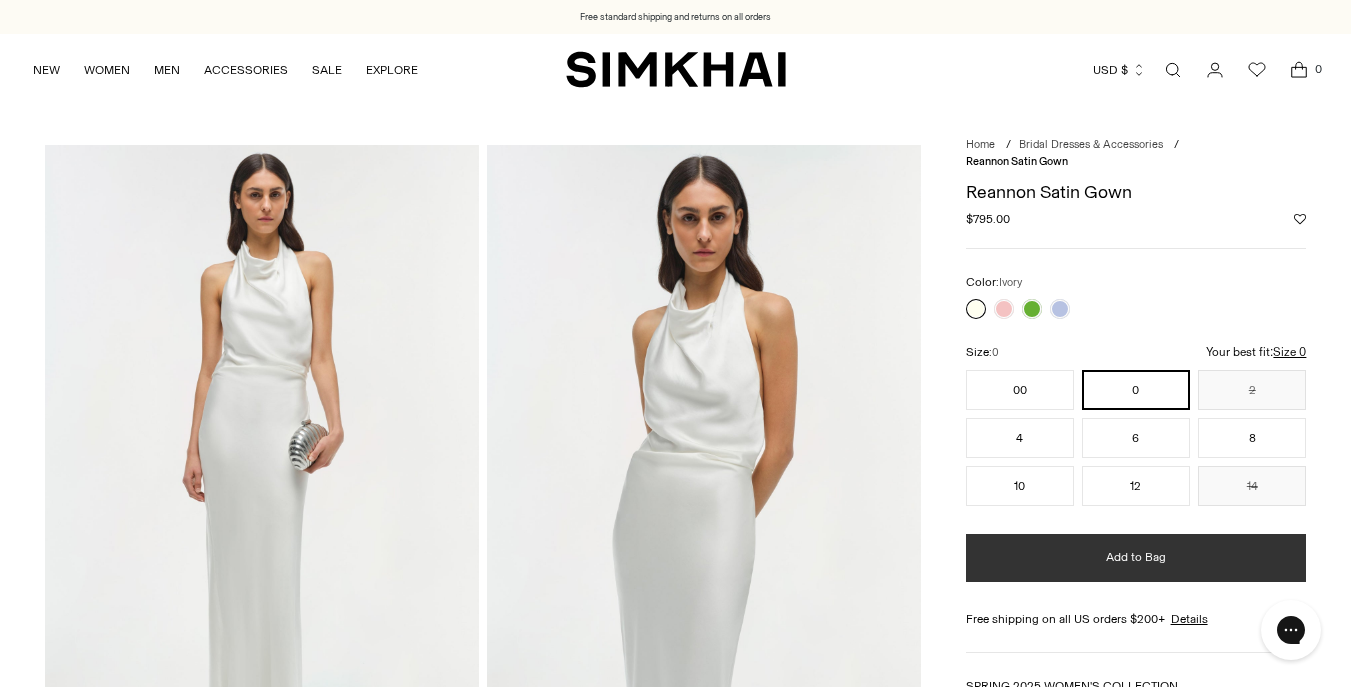 click on "Add to Bag" at bounding box center (1136, 558) 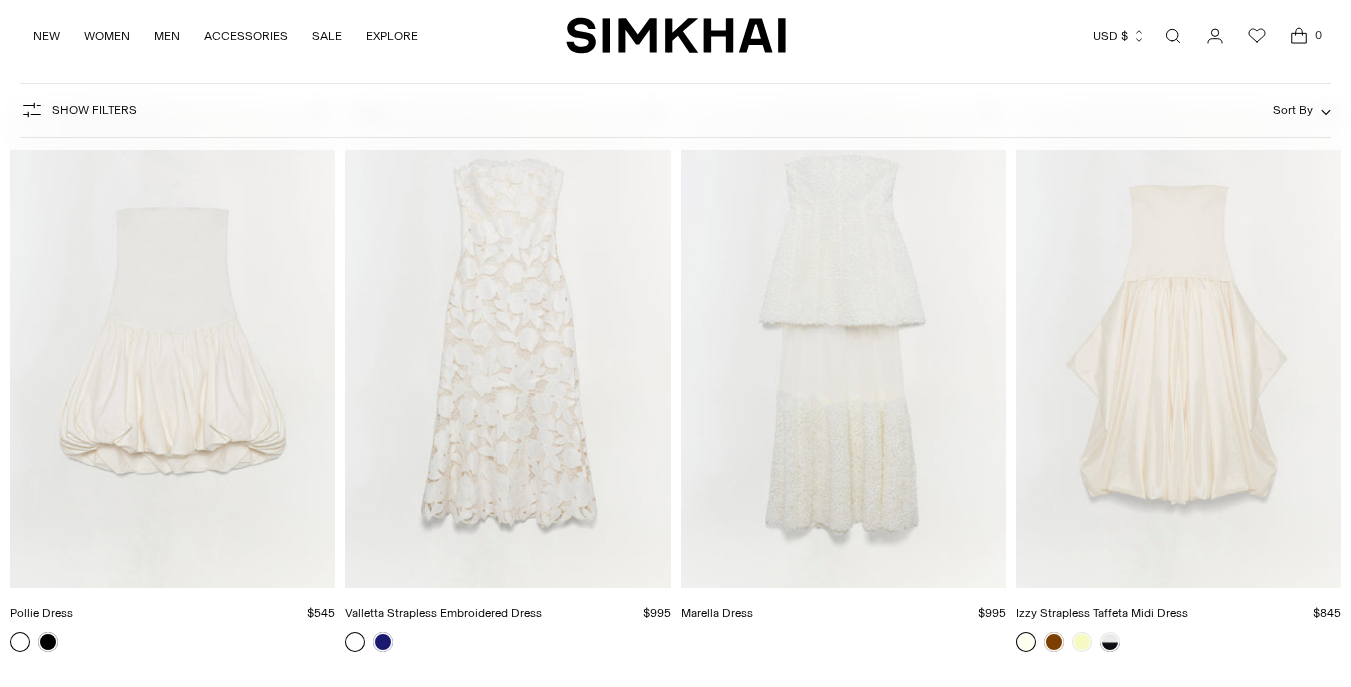 scroll, scrollTop: 1364, scrollLeft: 0, axis: vertical 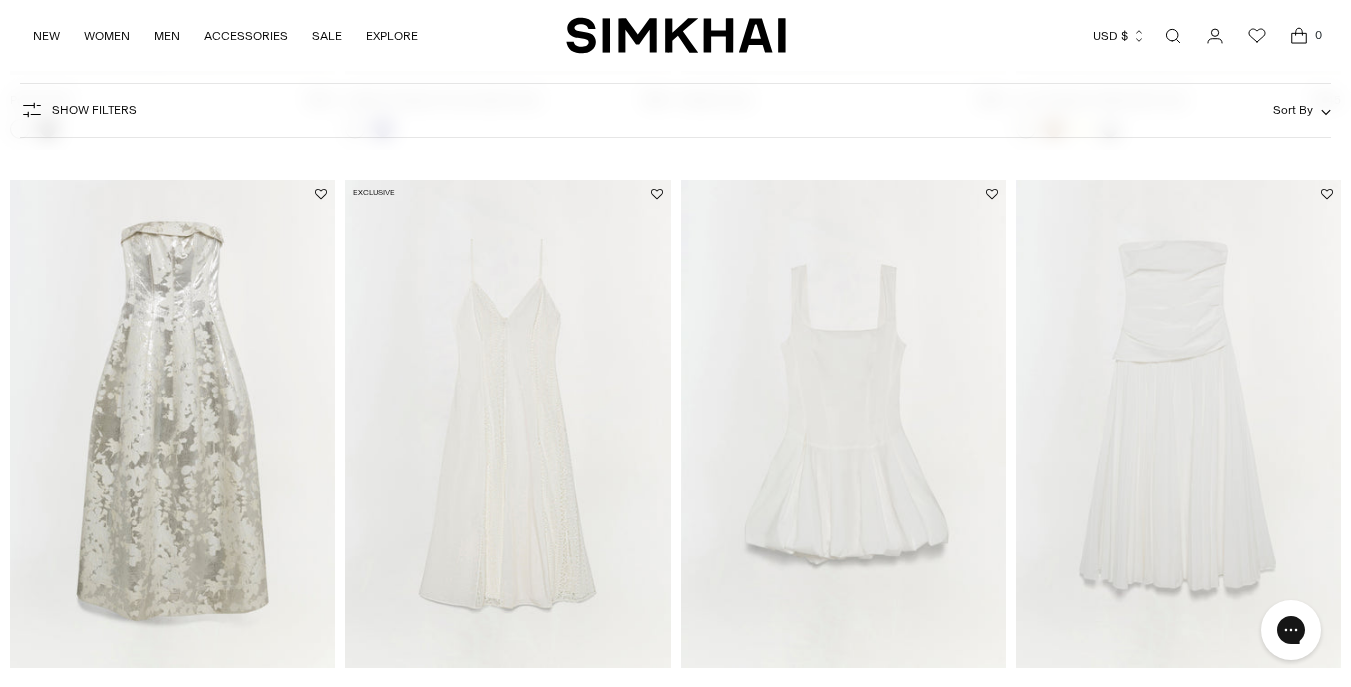 click at bounding box center [0, 0] 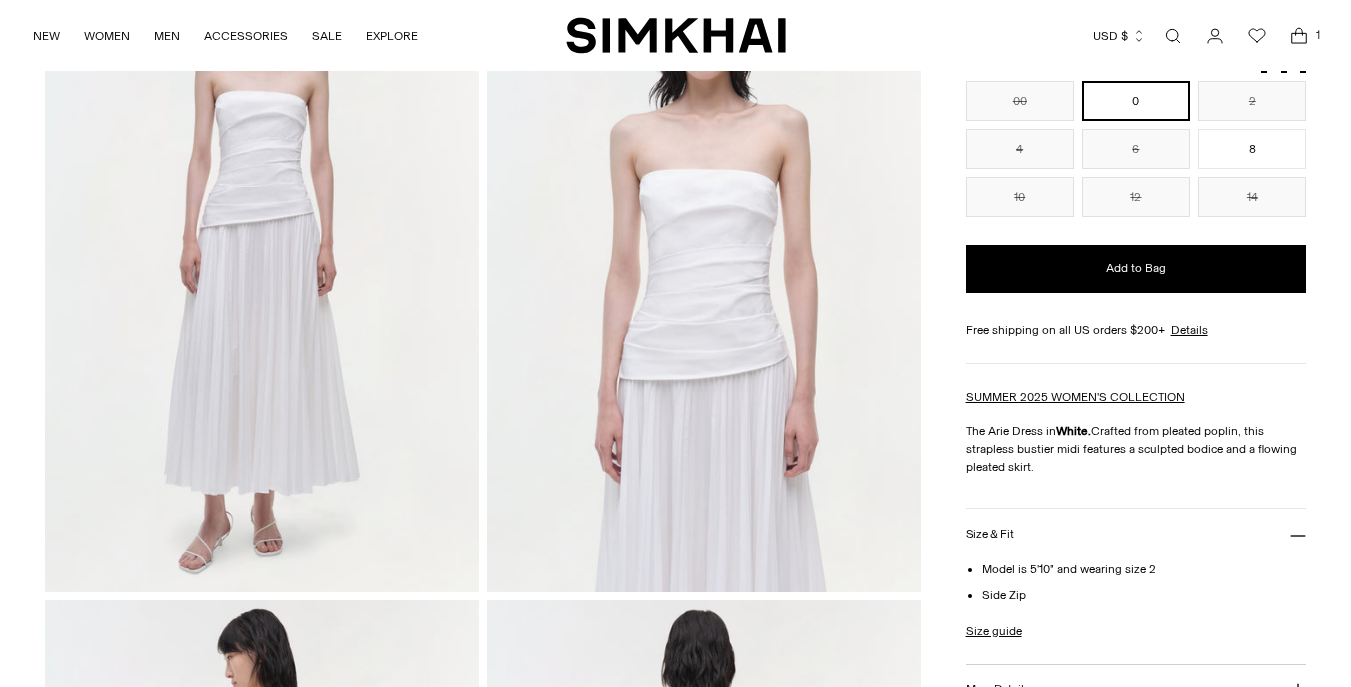 scroll, scrollTop: 205, scrollLeft: 0, axis: vertical 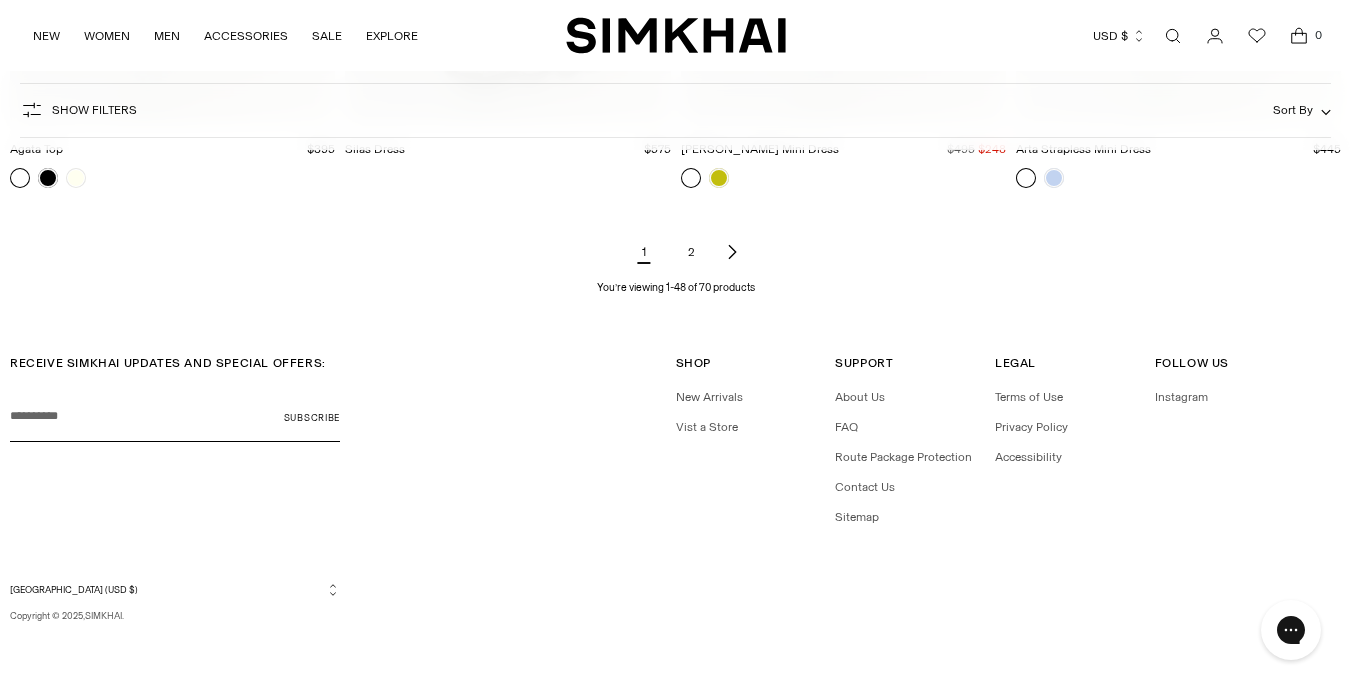 click on "2" at bounding box center (692, 252) 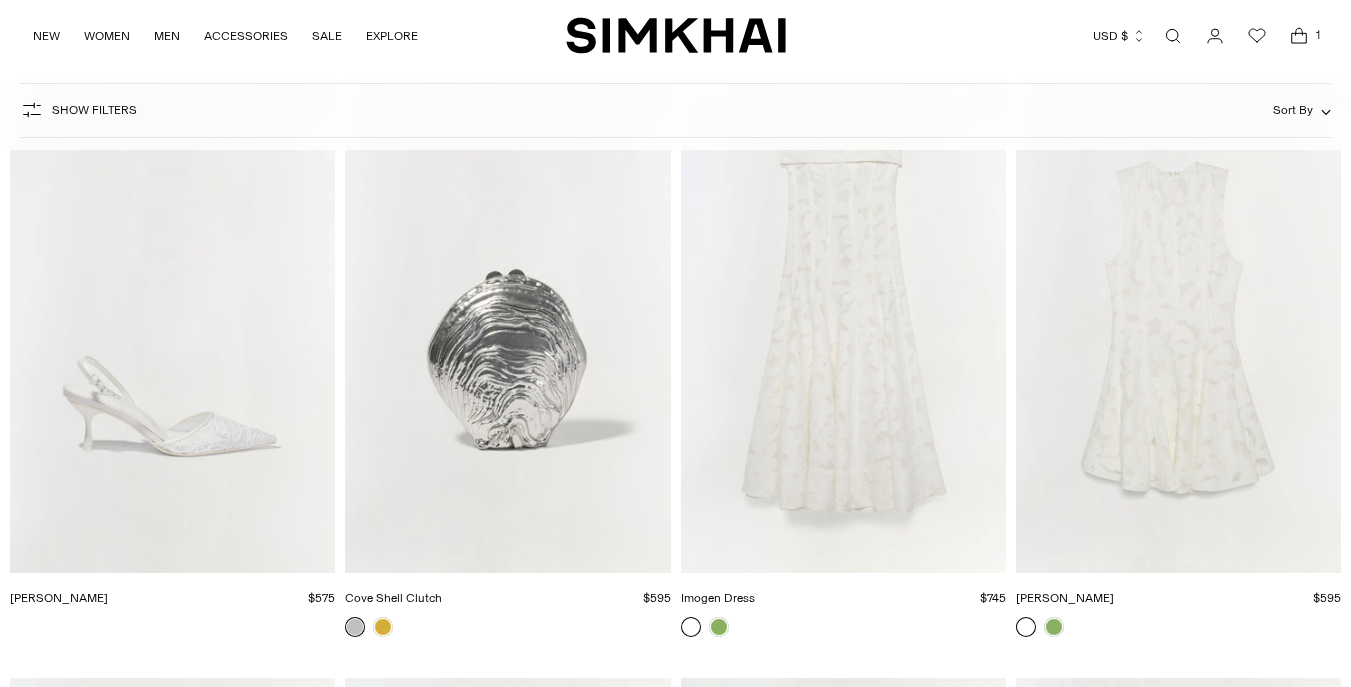 scroll, scrollTop: 787, scrollLeft: 0, axis: vertical 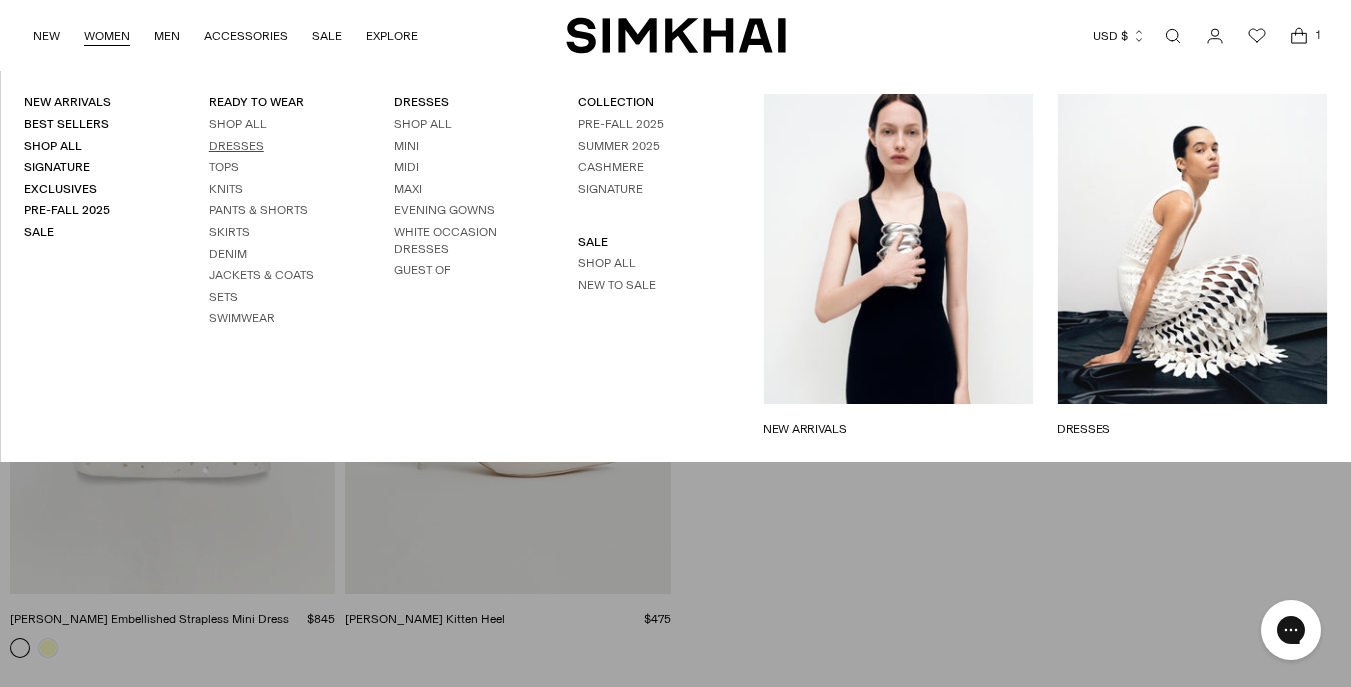 click on "Dresses" at bounding box center [236, 146] 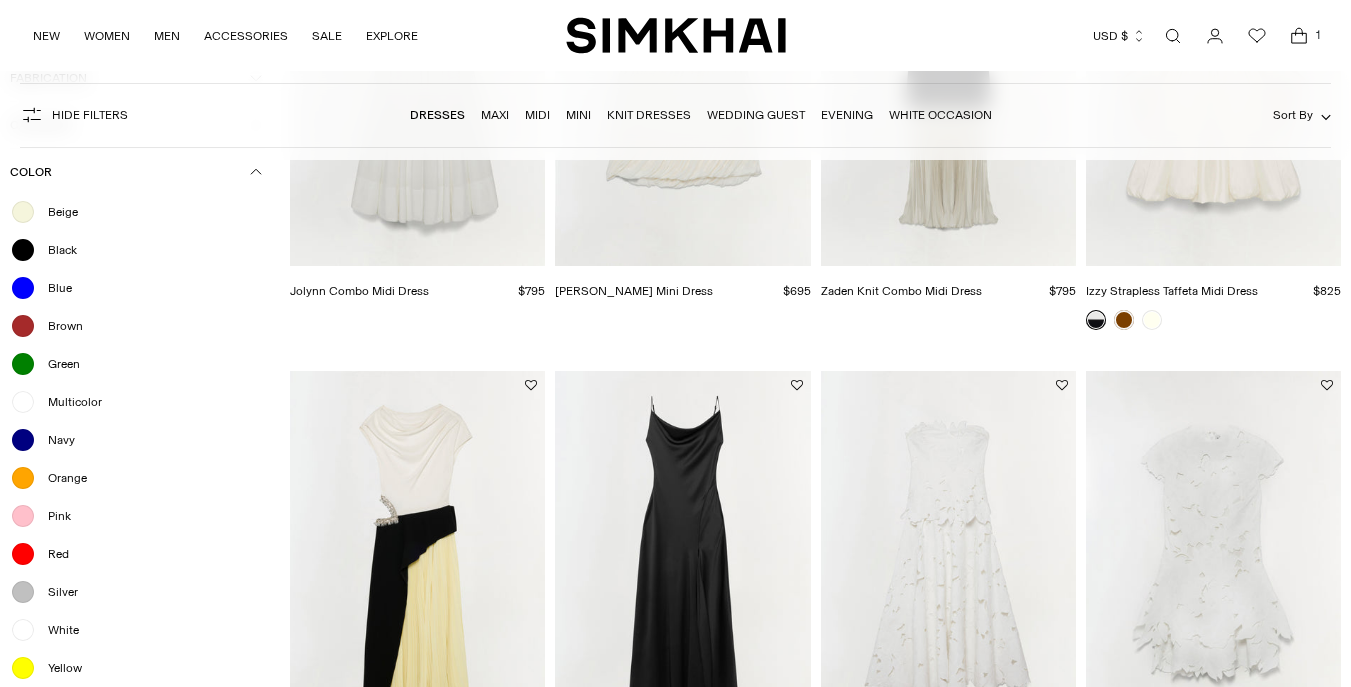 scroll, scrollTop: 594, scrollLeft: 0, axis: vertical 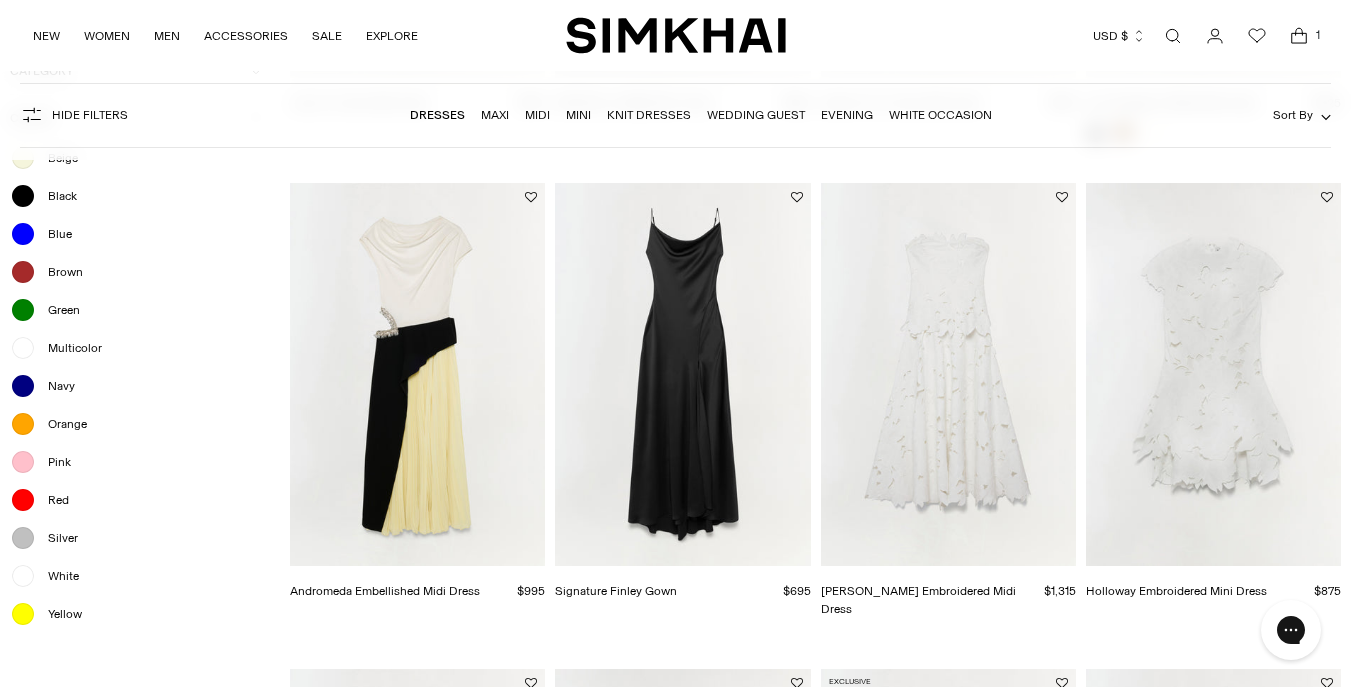 click on "White" at bounding box center [57, 576] 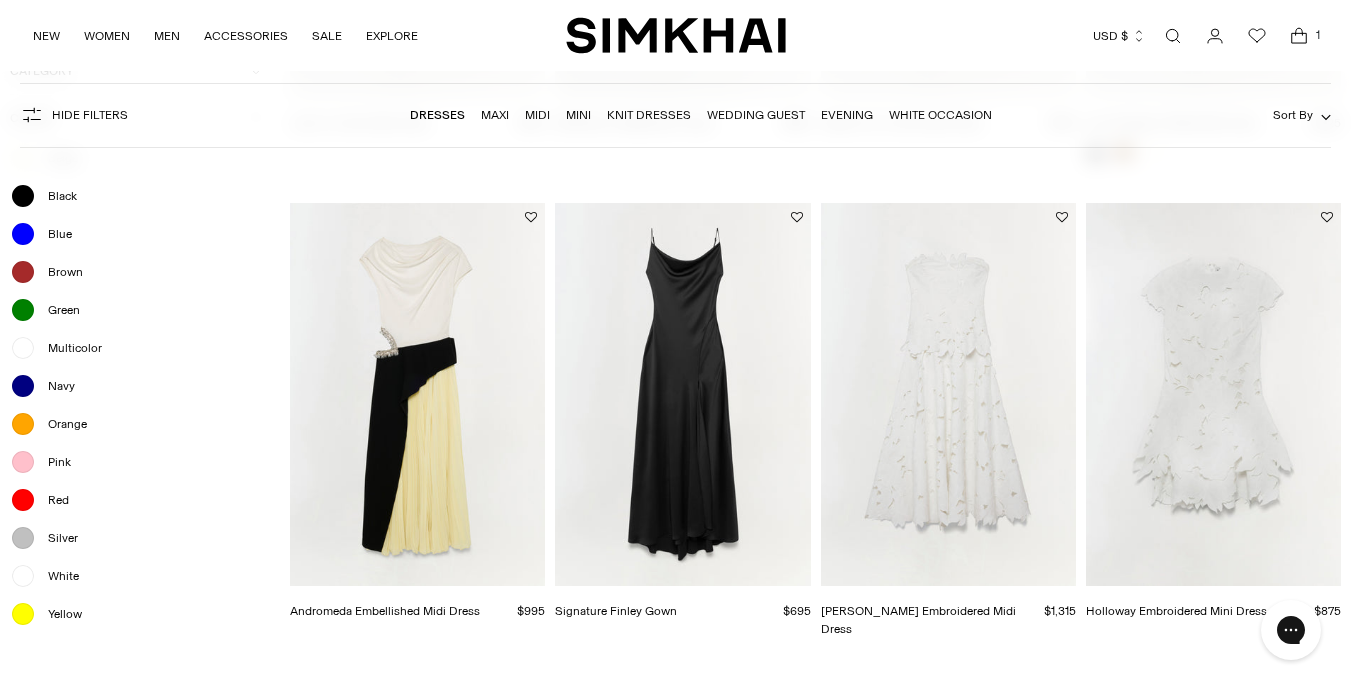 scroll, scrollTop: 614, scrollLeft: 0, axis: vertical 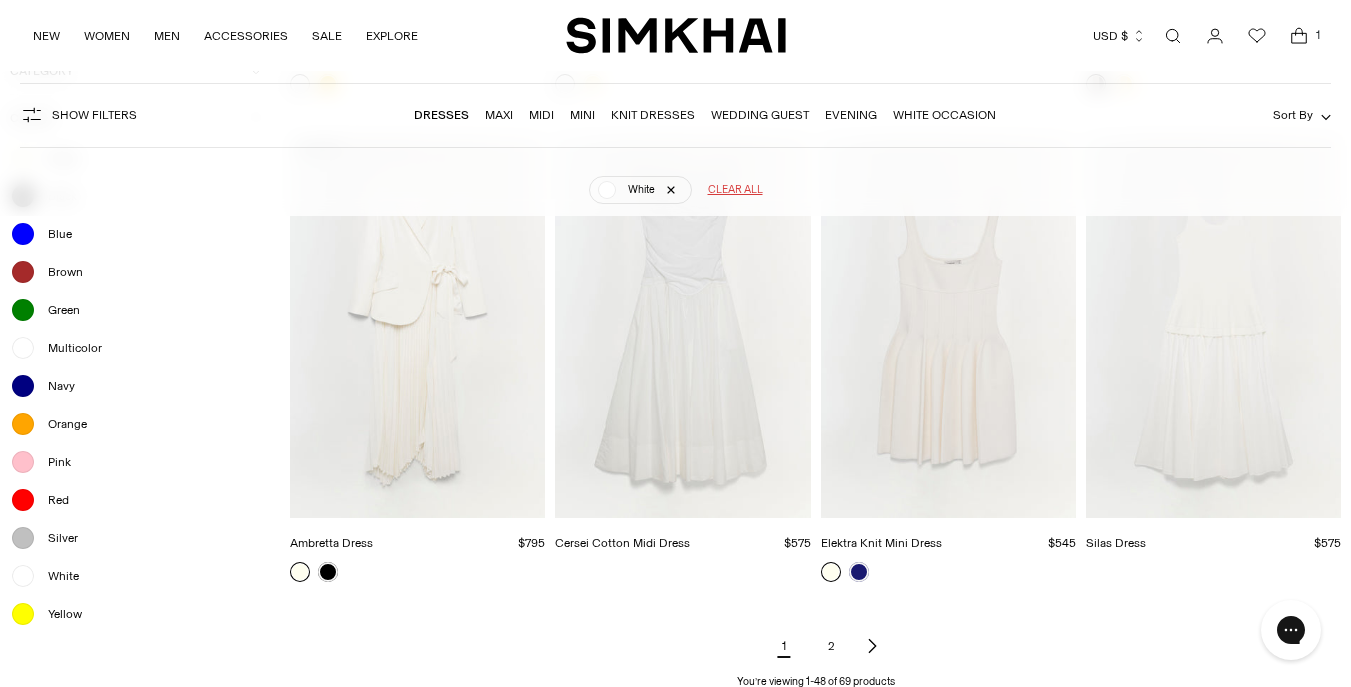 click on "2" at bounding box center [832, 646] 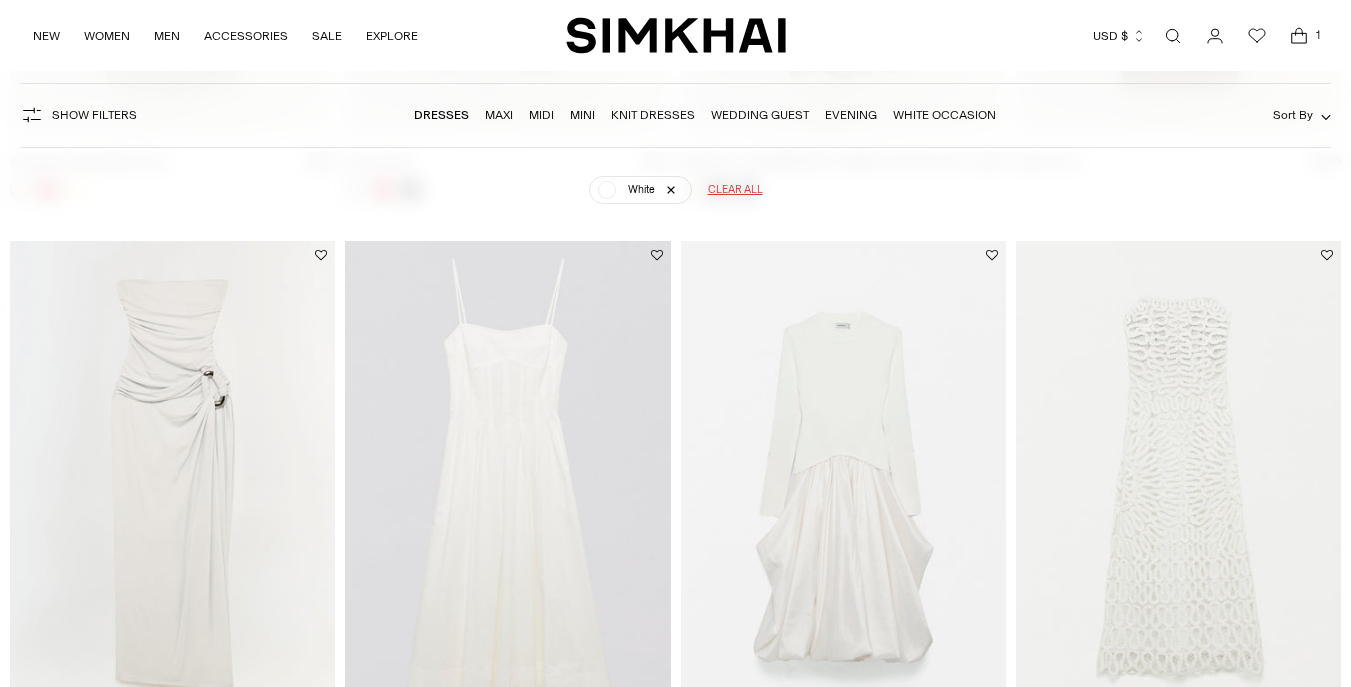 scroll, scrollTop: 697, scrollLeft: 0, axis: vertical 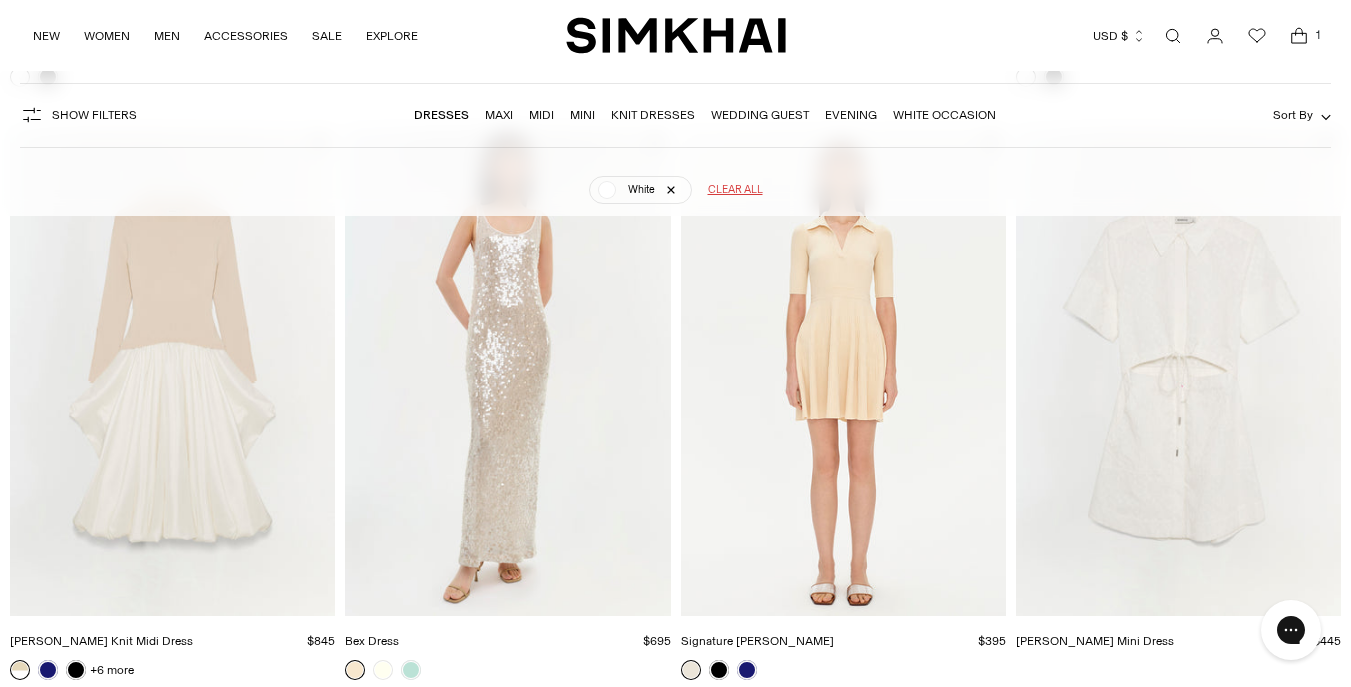 click at bounding box center (0, 0) 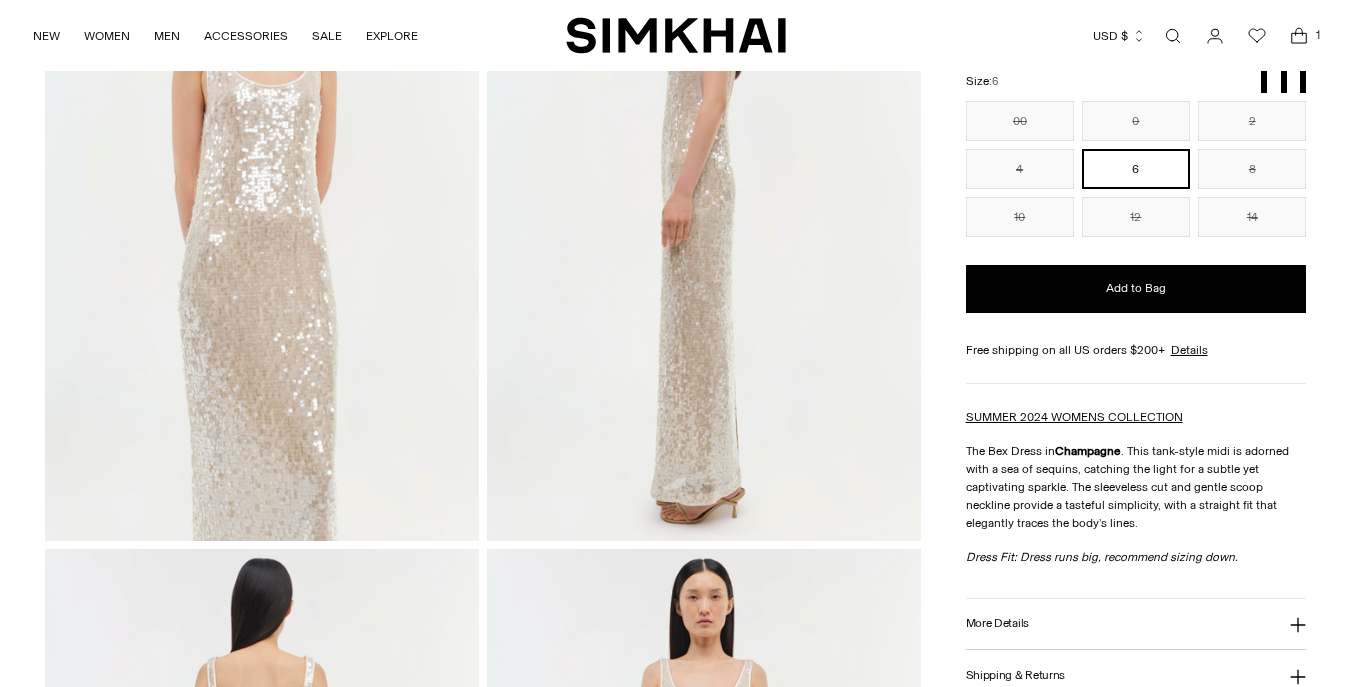 scroll, scrollTop: 742, scrollLeft: 0, axis: vertical 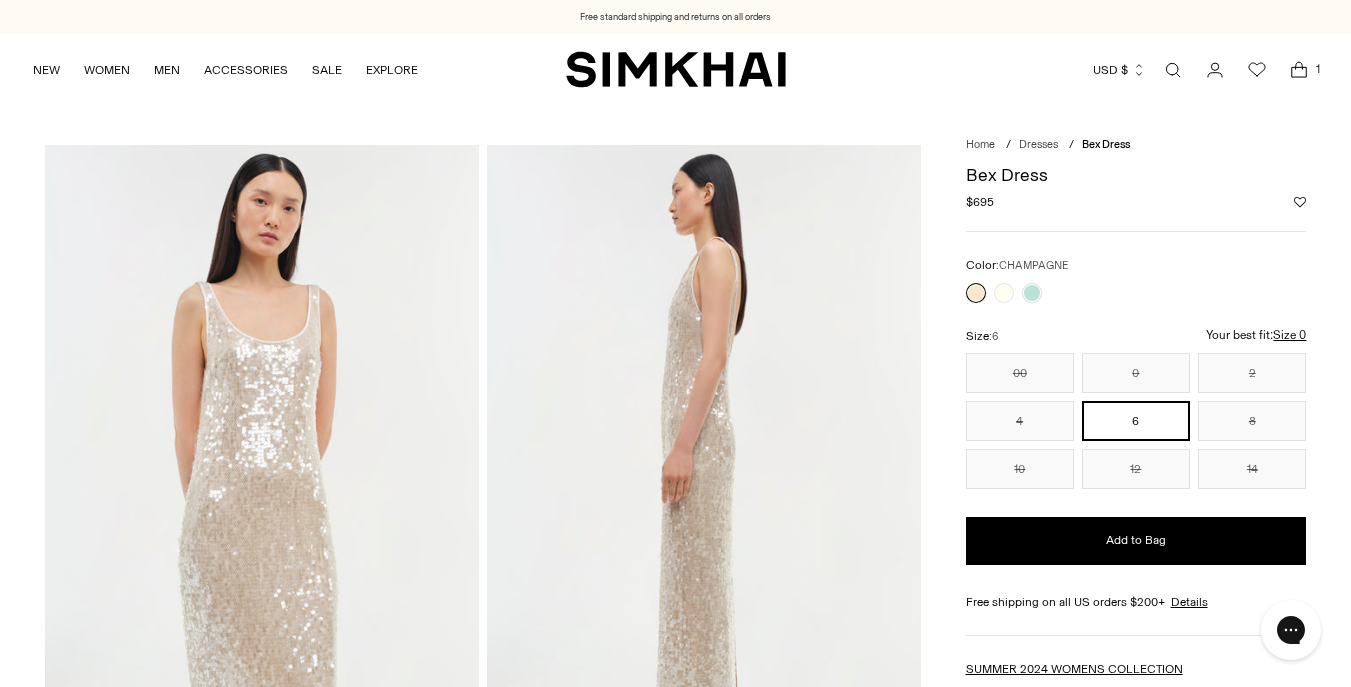 click 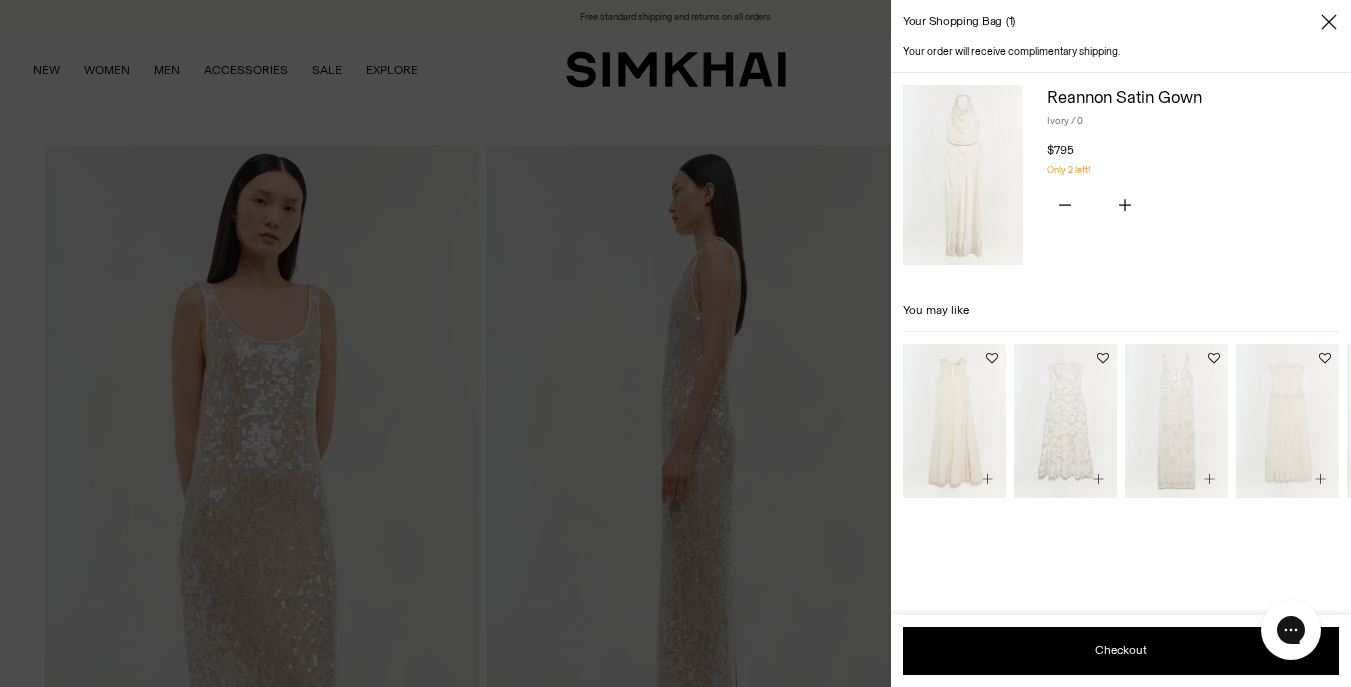 click at bounding box center [963, 175] 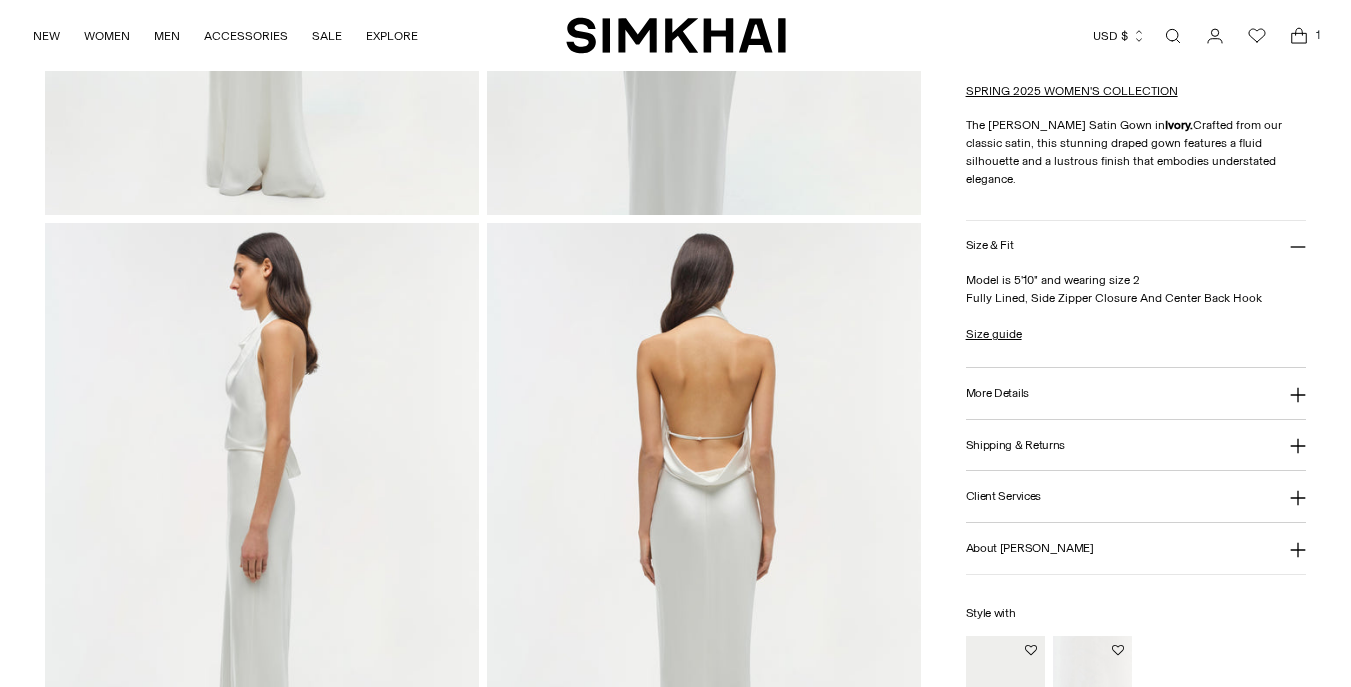 scroll, scrollTop: 703, scrollLeft: 0, axis: vertical 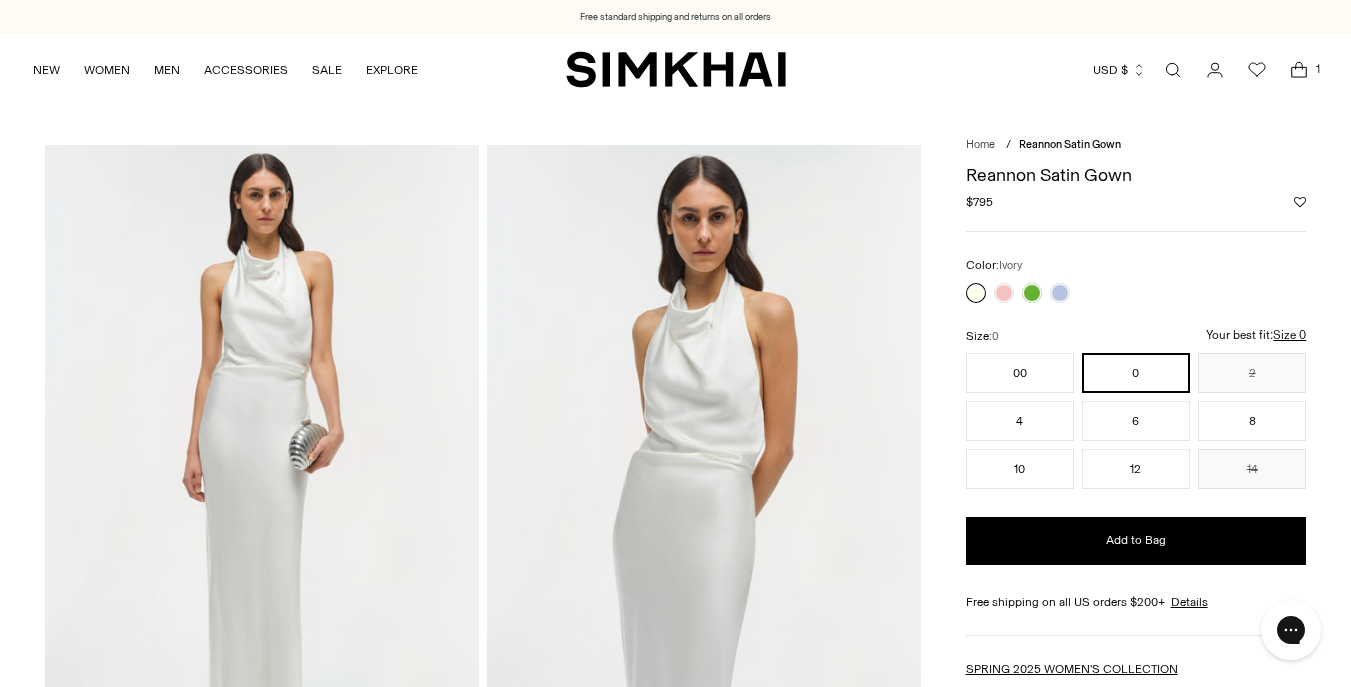 click 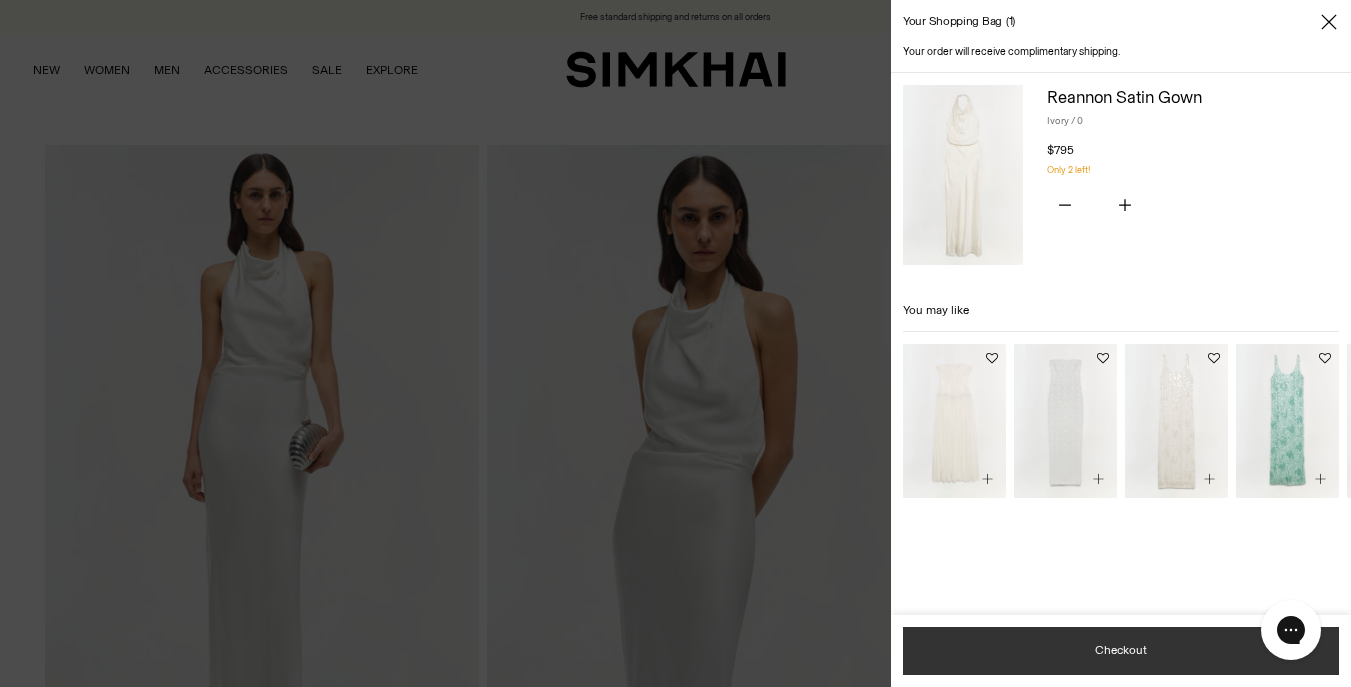 click on "Checkout" at bounding box center (1121, 651) 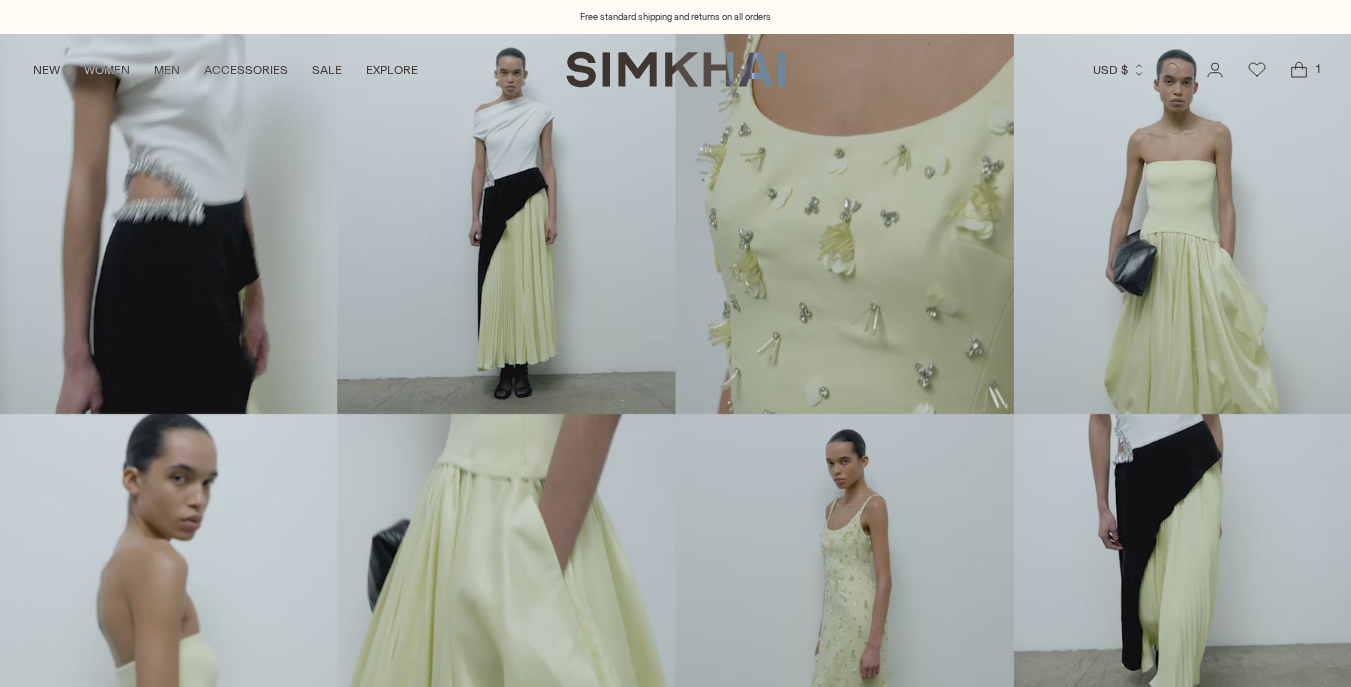 scroll, scrollTop: 0, scrollLeft: 0, axis: both 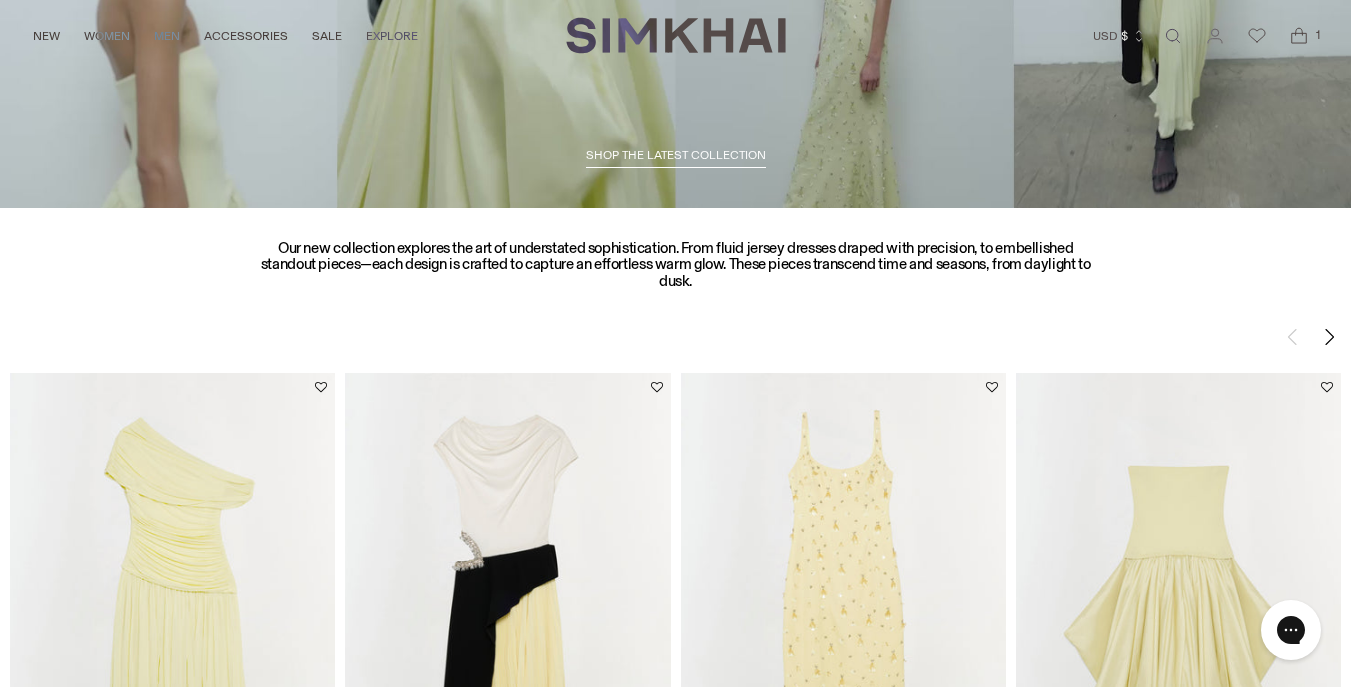click on "SHOP THE LATEST COLLECTION" at bounding box center (676, 155) 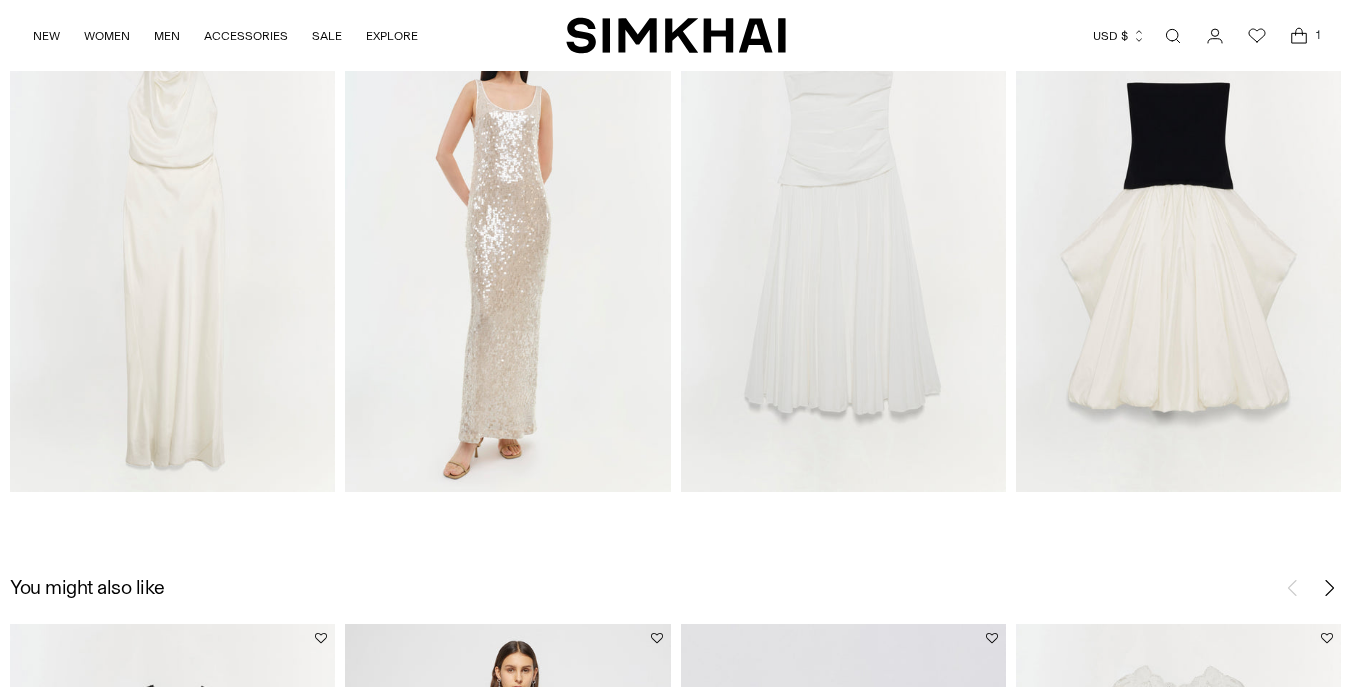 scroll, scrollTop: 2233, scrollLeft: 0, axis: vertical 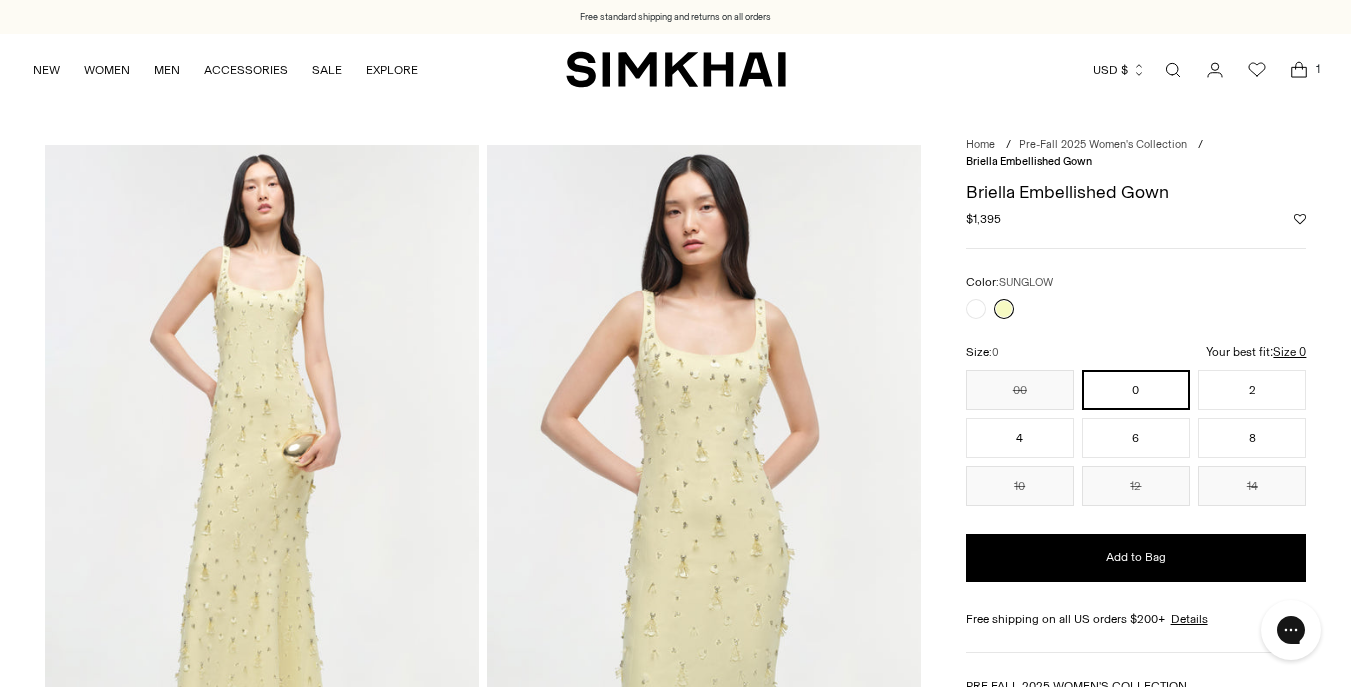 click at bounding box center (704, 470) 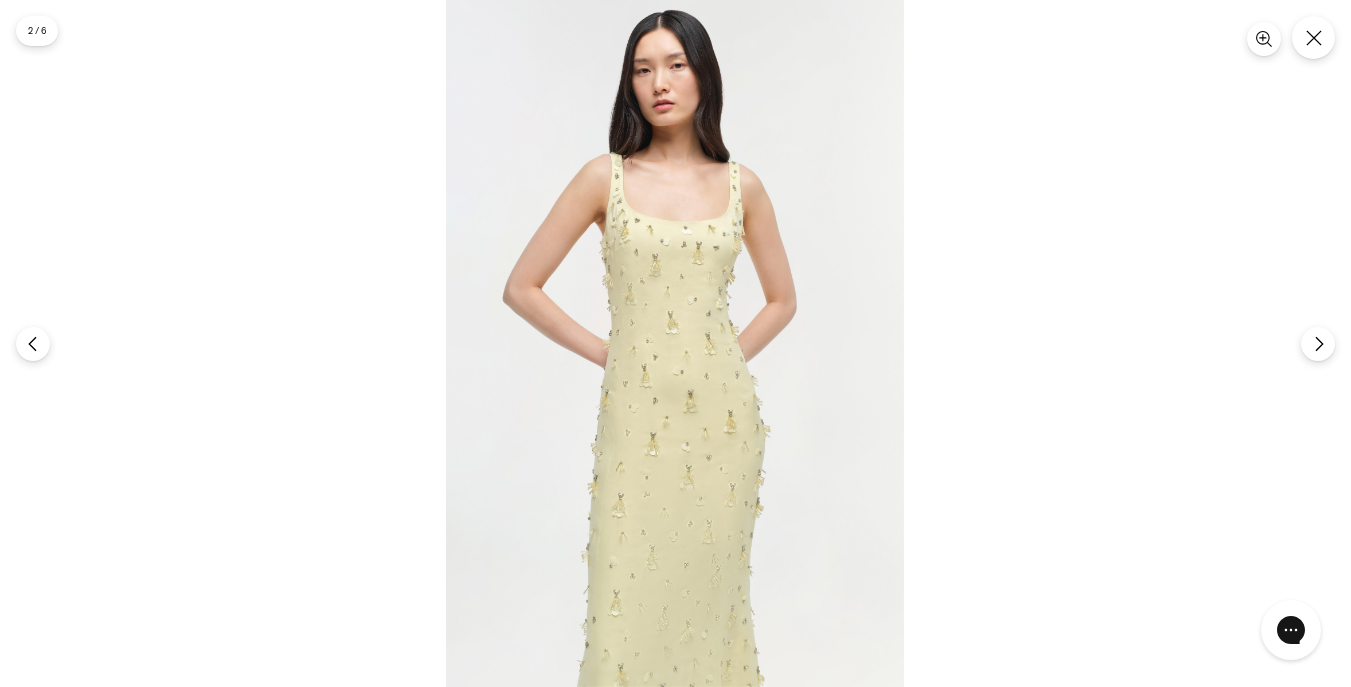 click at bounding box center [675, 343] 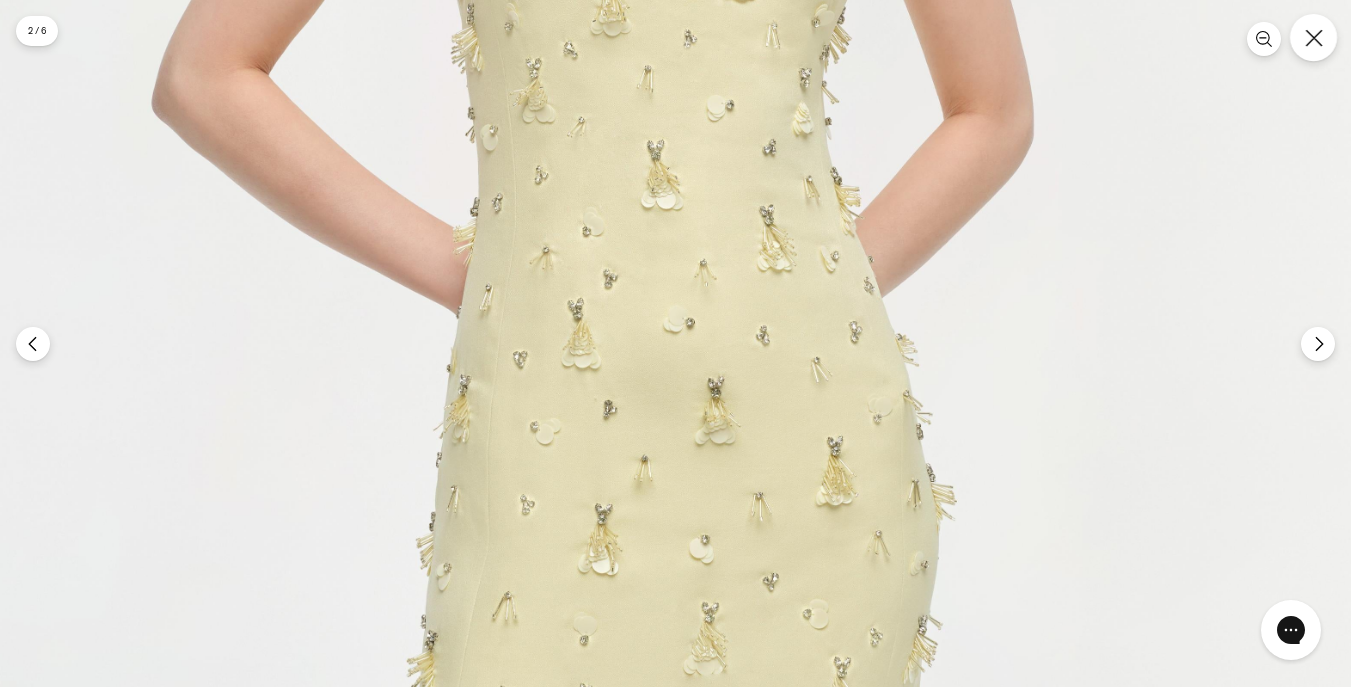 click 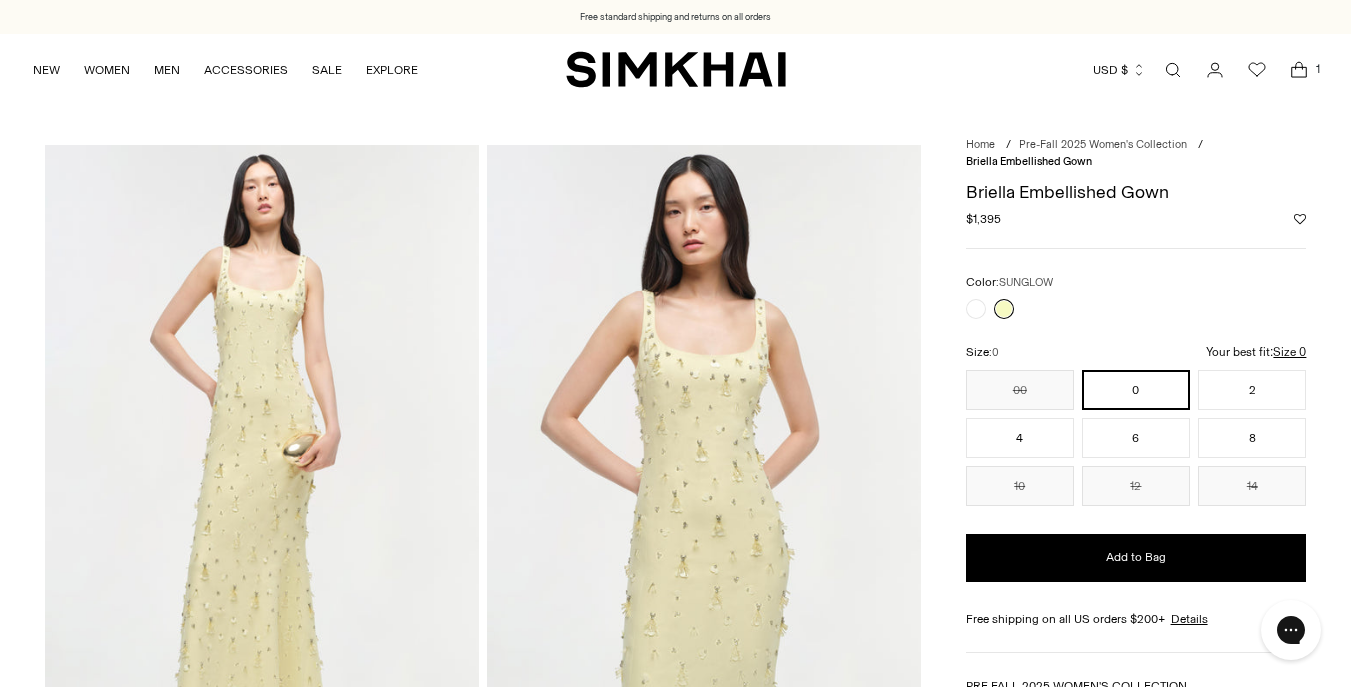 click 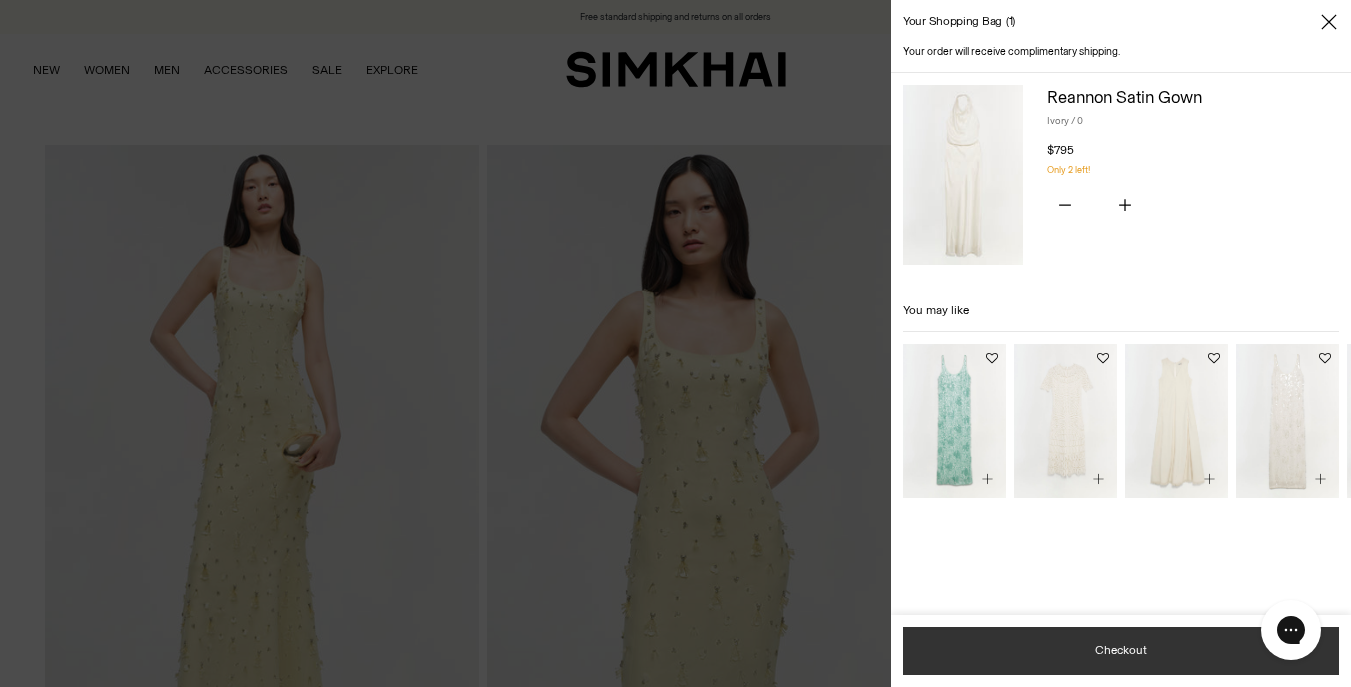 click on "Checkout" at bounding box center (1121, 651) 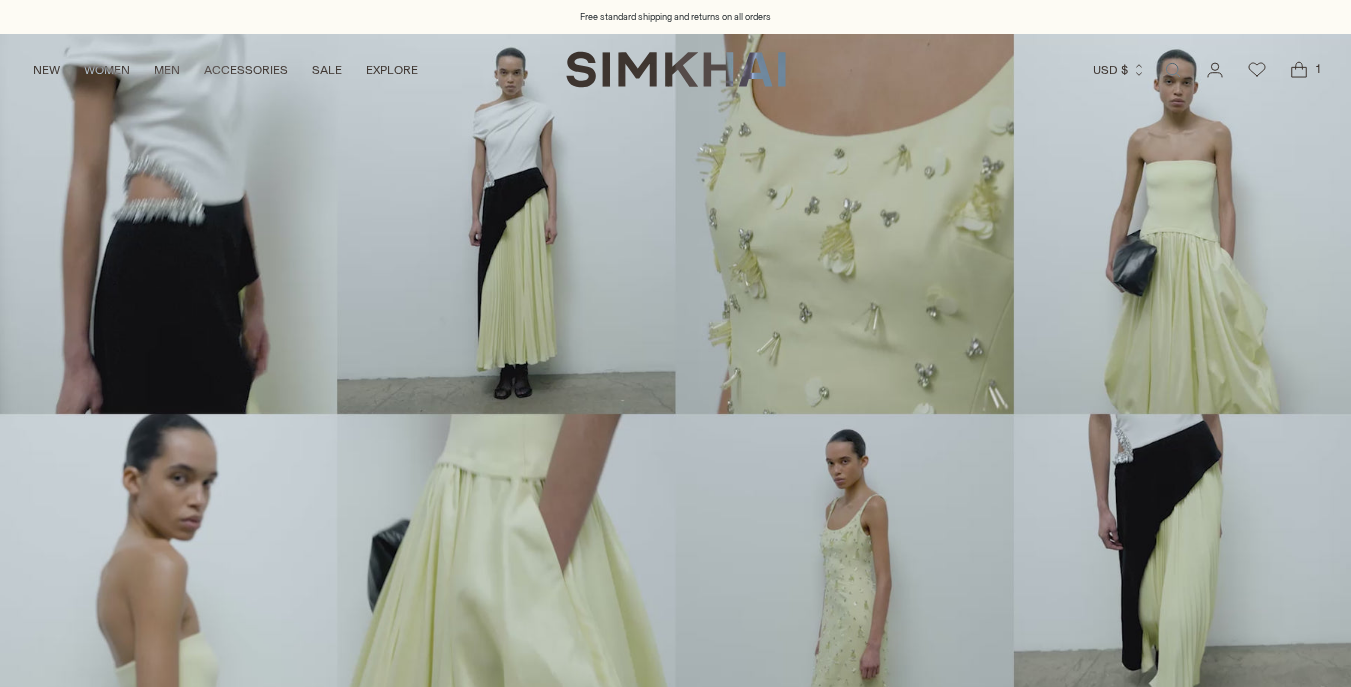 scroll, scrollTop: 0, scrollLeft: 0, axis: both 